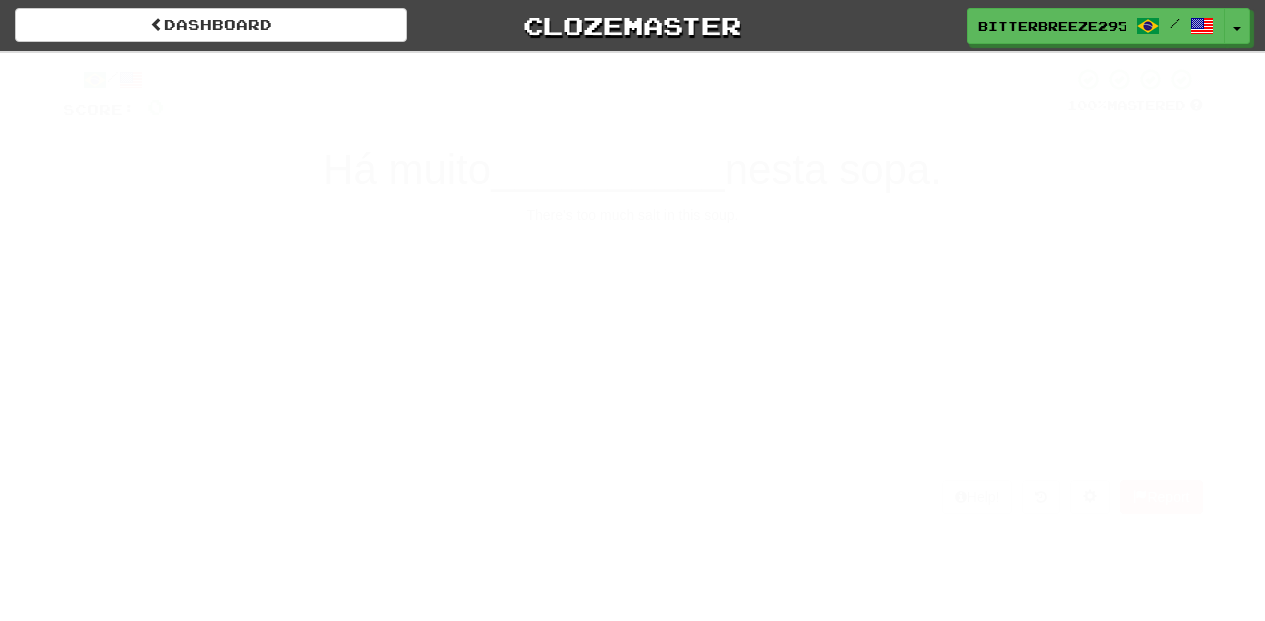 scroll, scrollTop: 0, scrollLeft: 0, axis: both 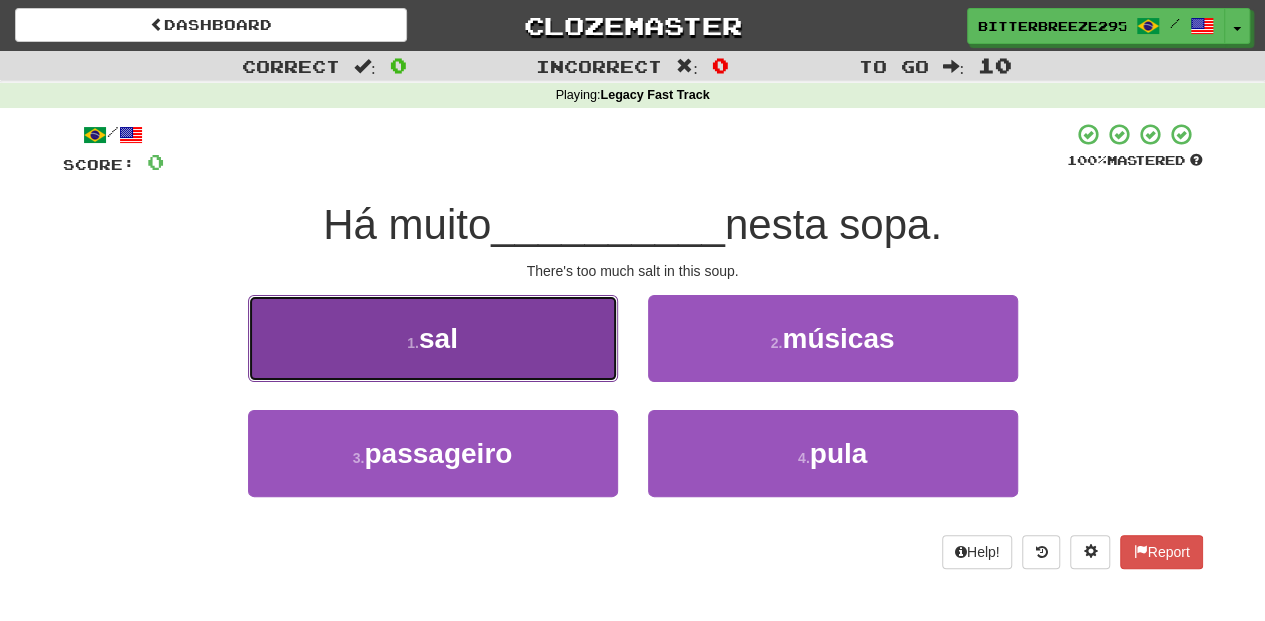 click on "1 .  sal" at bounding box center [433, 338] 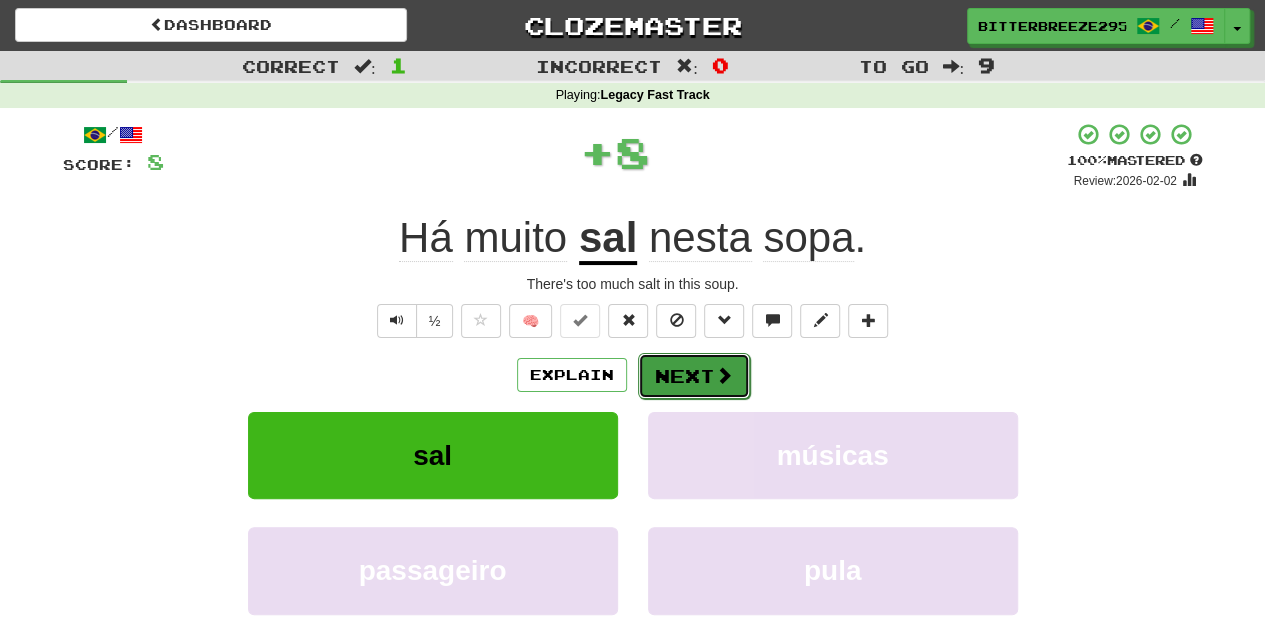 click at bounding box center [724, 375] 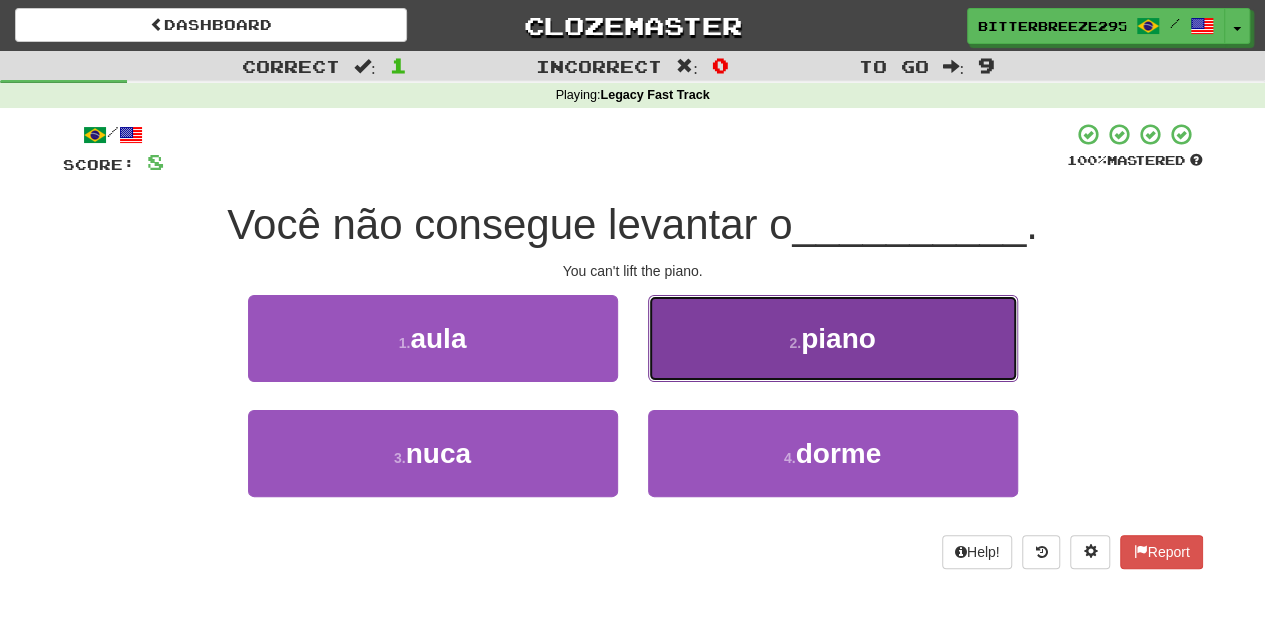 click on "2 .  piano" at bounding box center [833, 338] 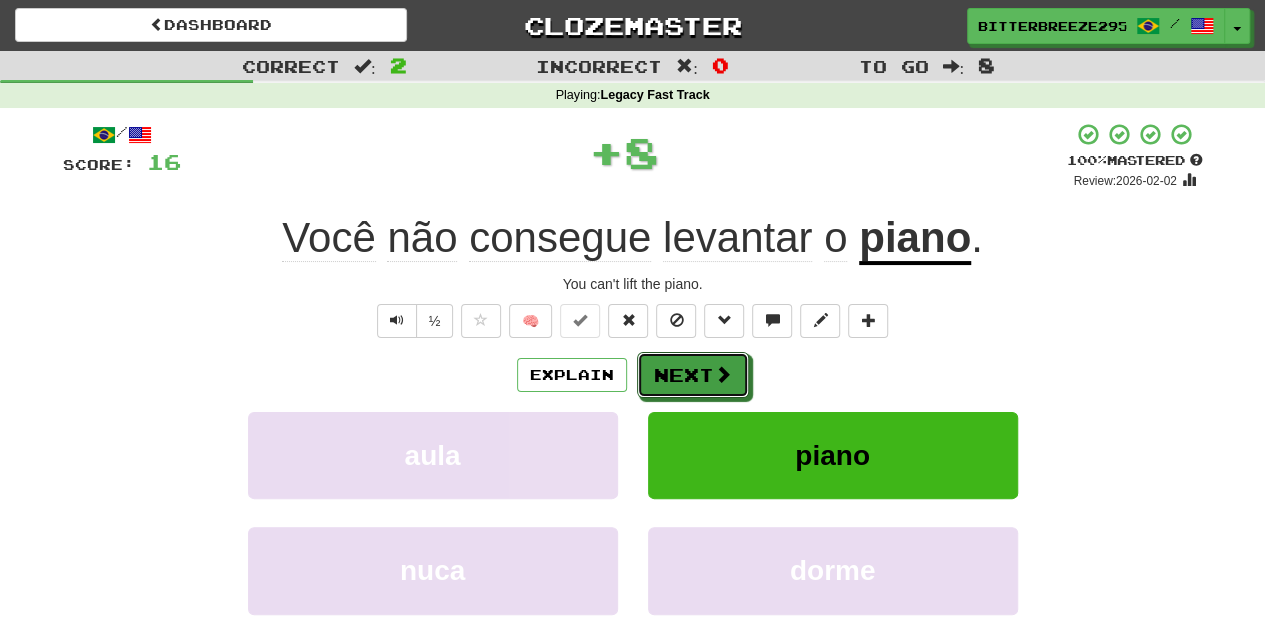 click on "Next" at bounding box center [693, 375] 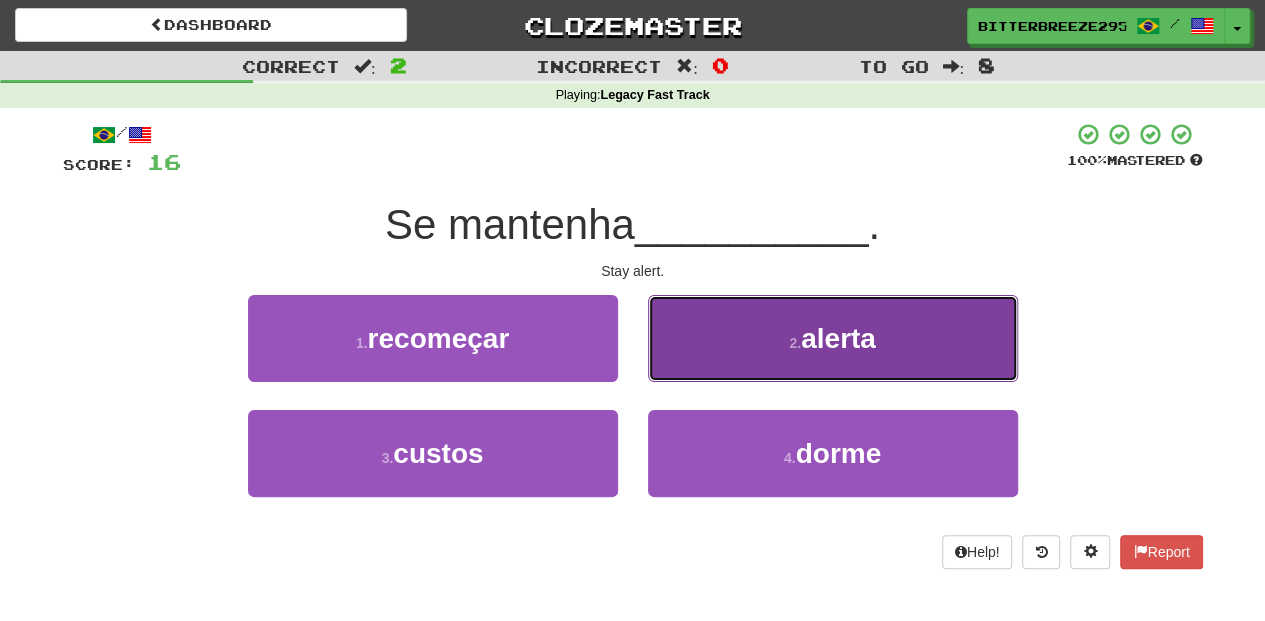 click on "2 .  alerta" at bounding box center (833, 338) 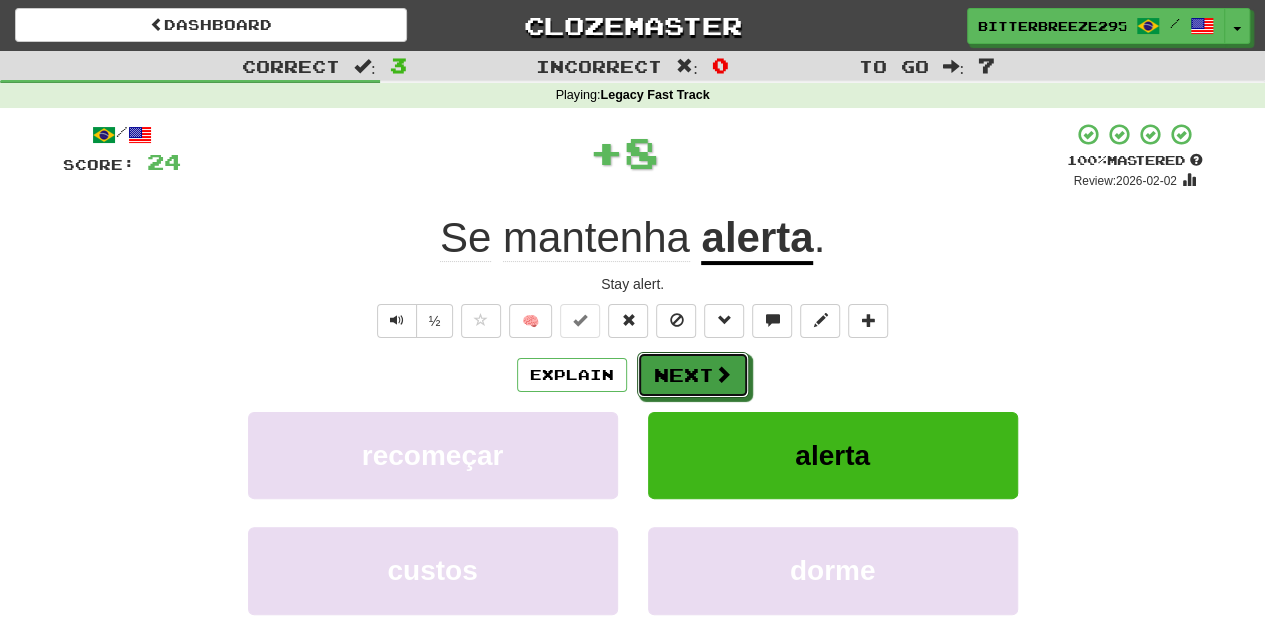 click on "Next" at bounding box center [693, 375] 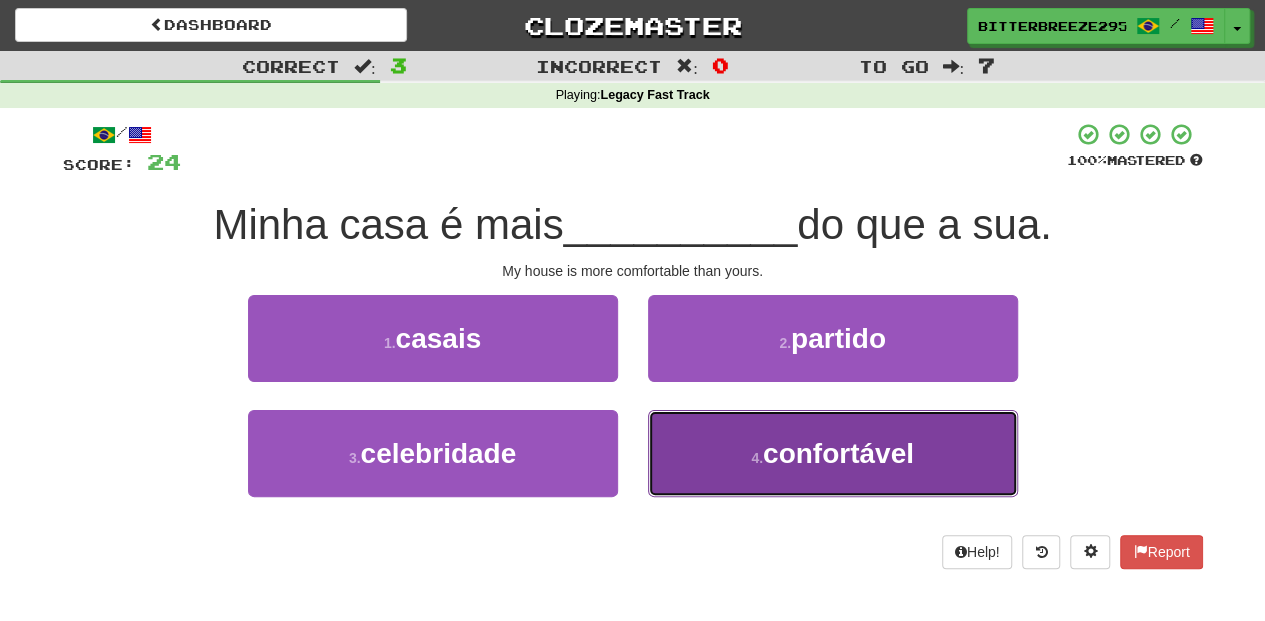 click on "4 .  confortável" at bounding box center [833, 453] 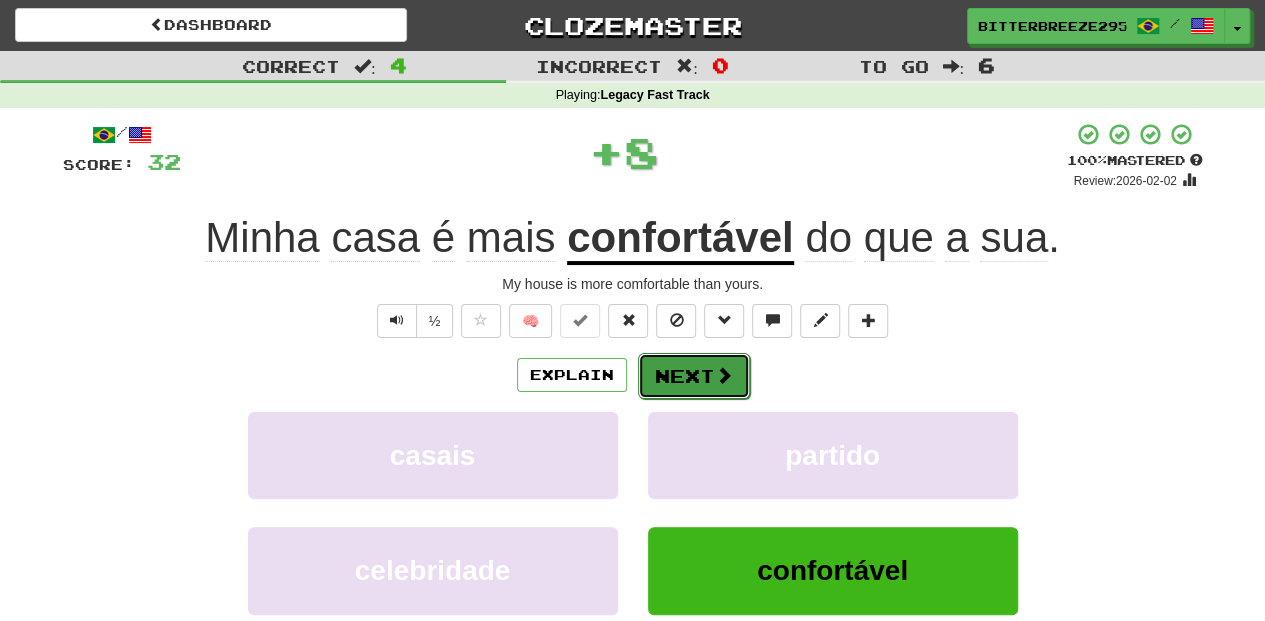 click on "Next" at bounding box center [694, 376] 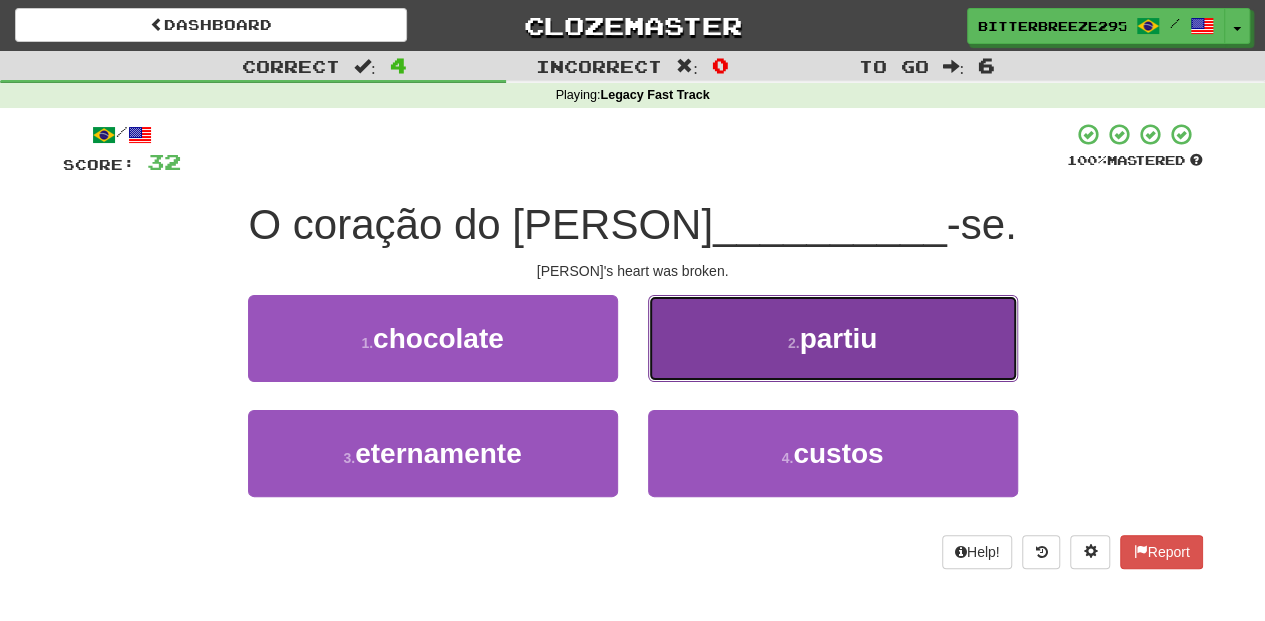 click on "2 .  partiu" at bounding box center [833, 338] 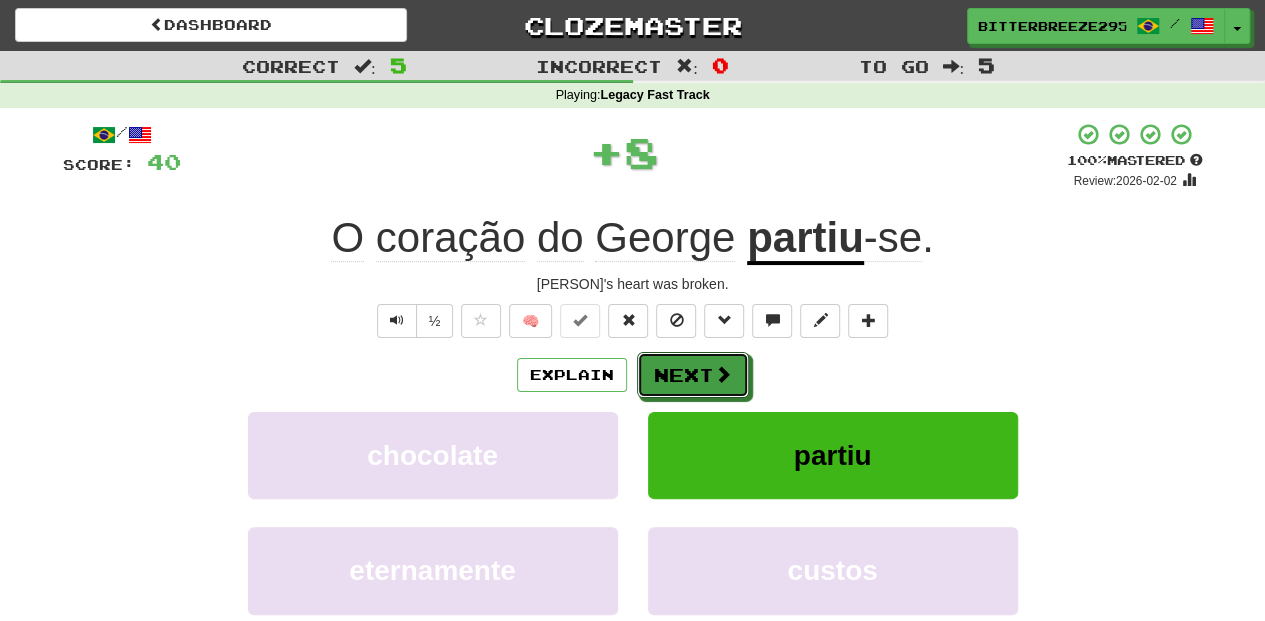 click on "Next" at bounding box center [693, 375] 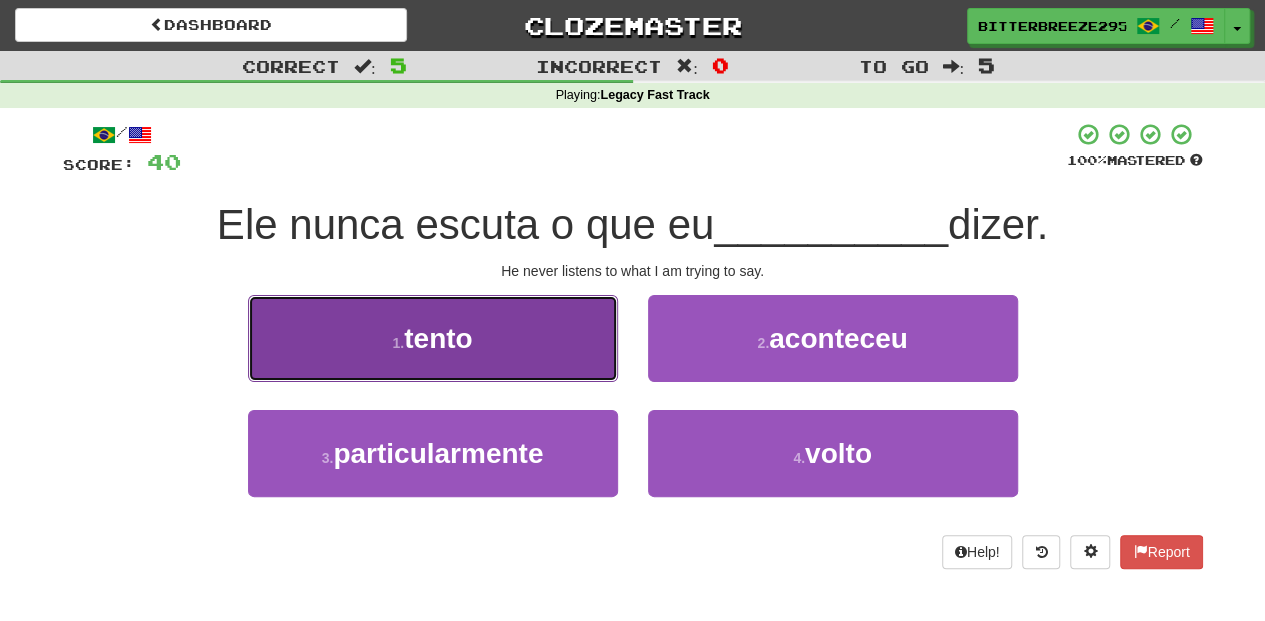click on "[NUMBER] .  tento" at bounding box center (433, 338) 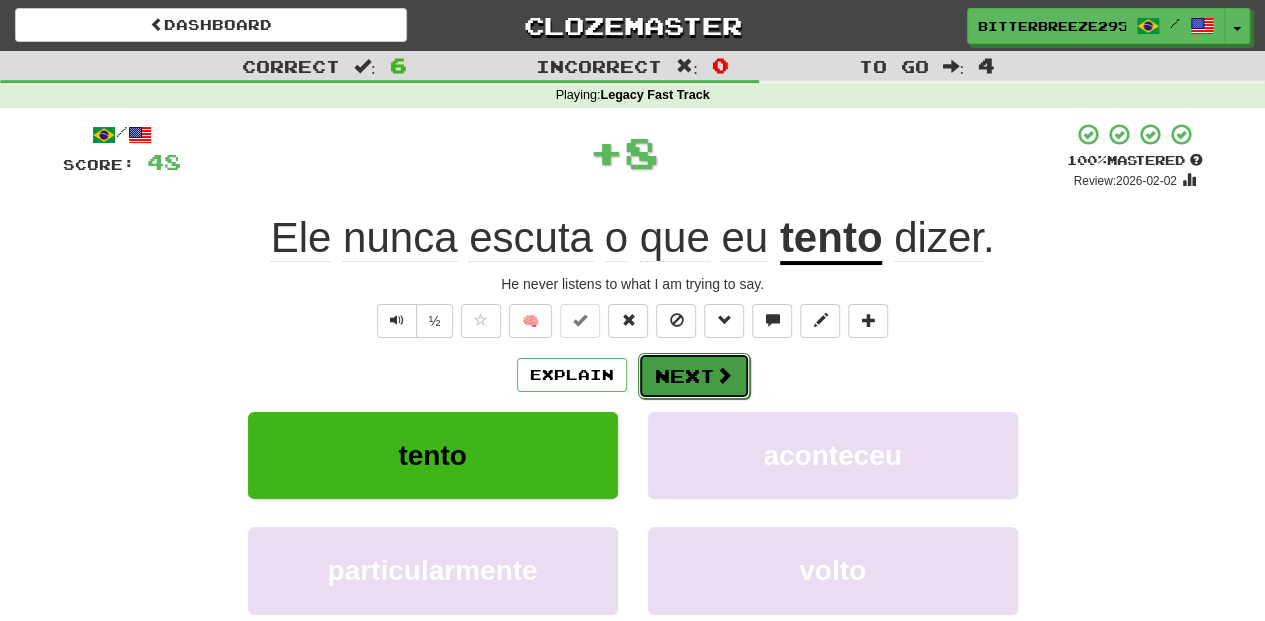 click on "Next" at bounding box center [694, 376] 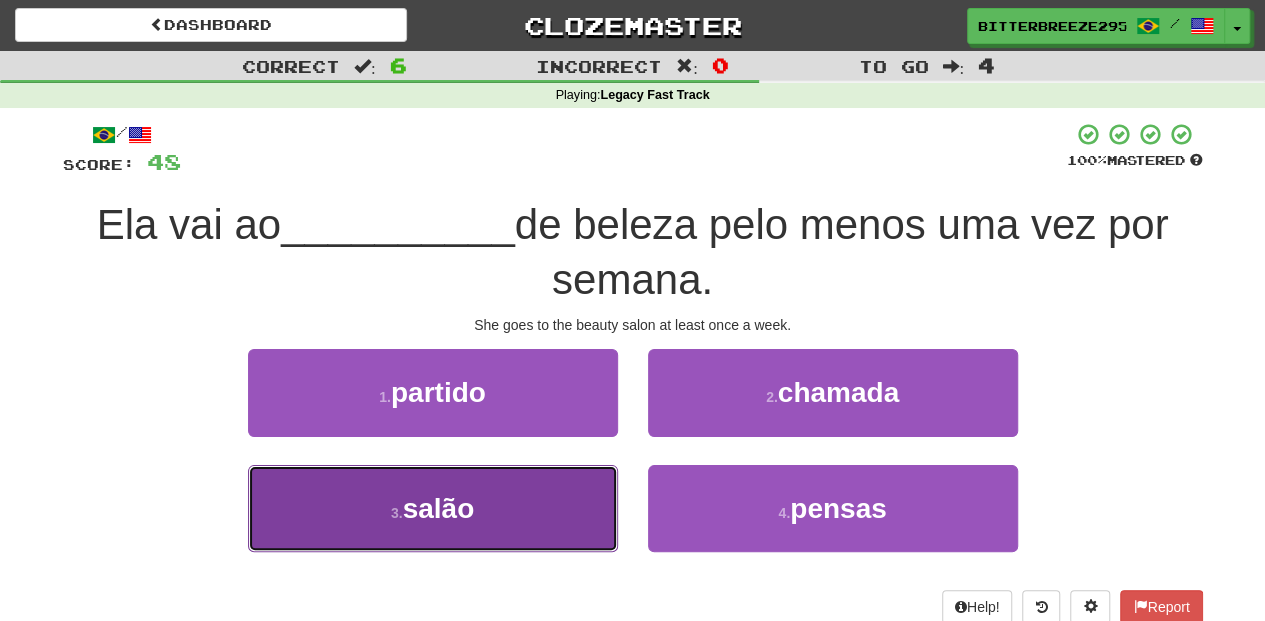 click on "3 .  salão" at bounding box center (433, 508) 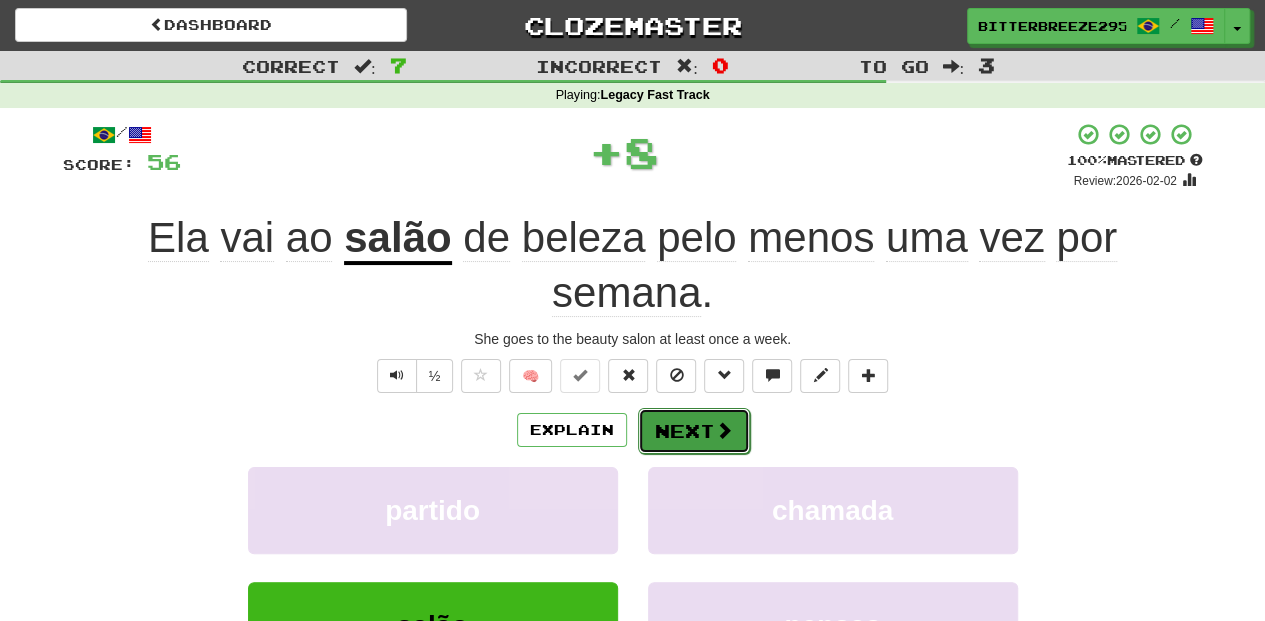 click on "Next" at bounding box center [694, 431] 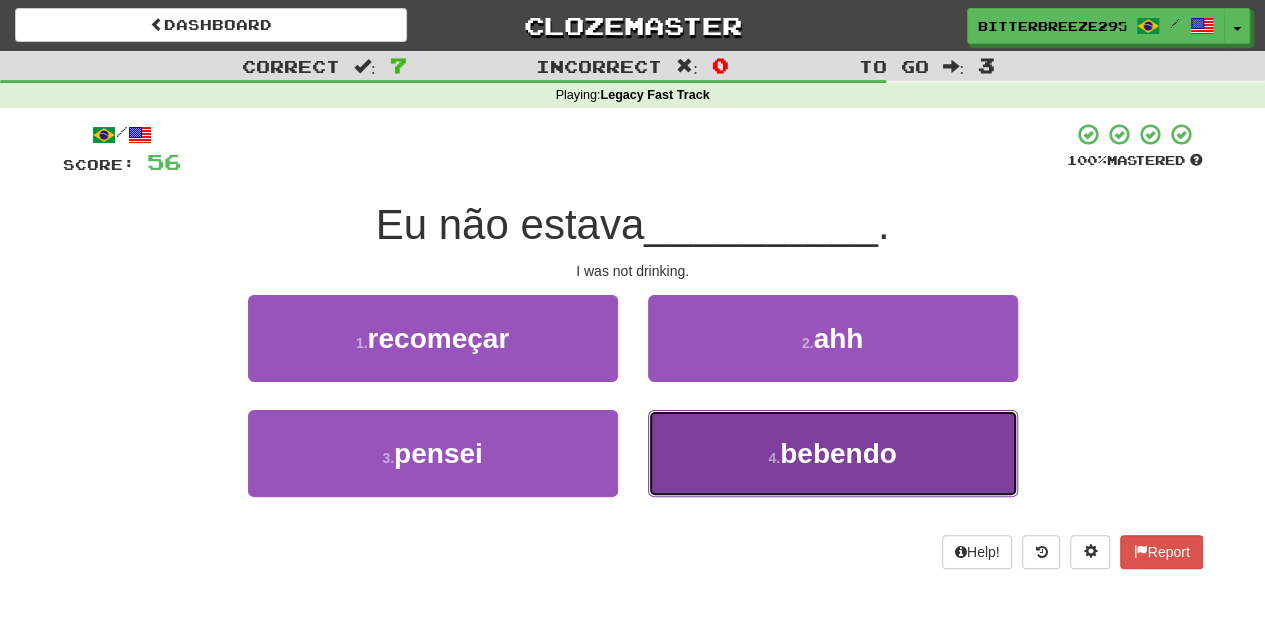 click on "4 .  bebendo" at bounding box center (833, 453) 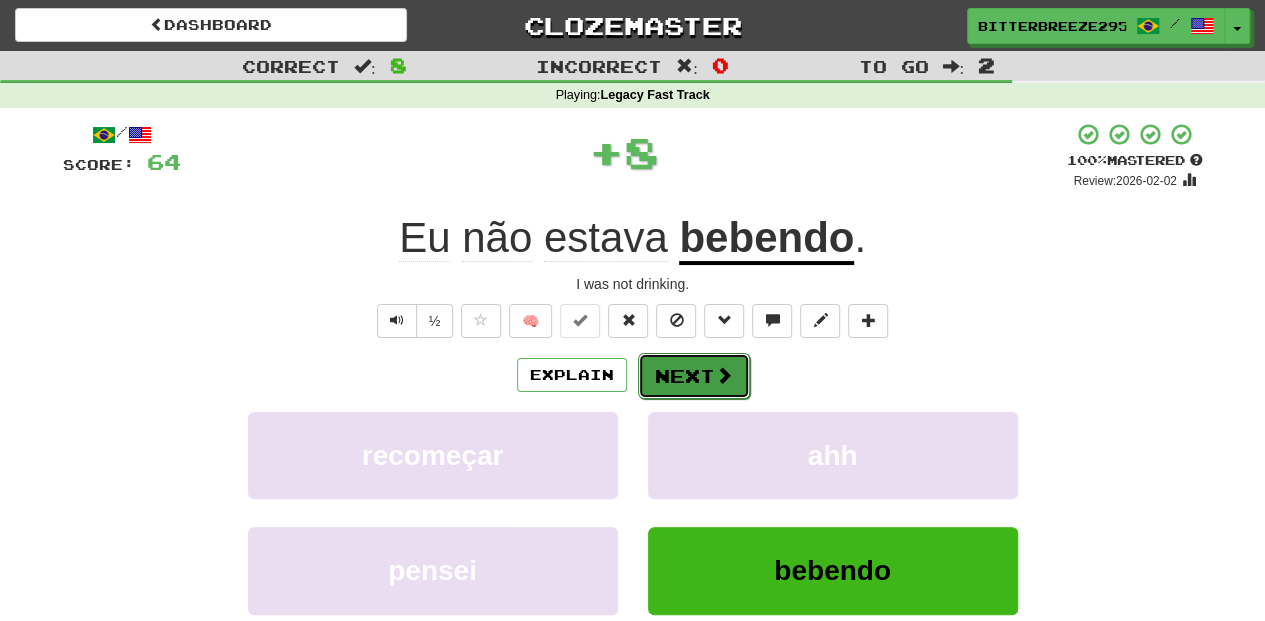 click on "Next" at bounding box center [694, 376] 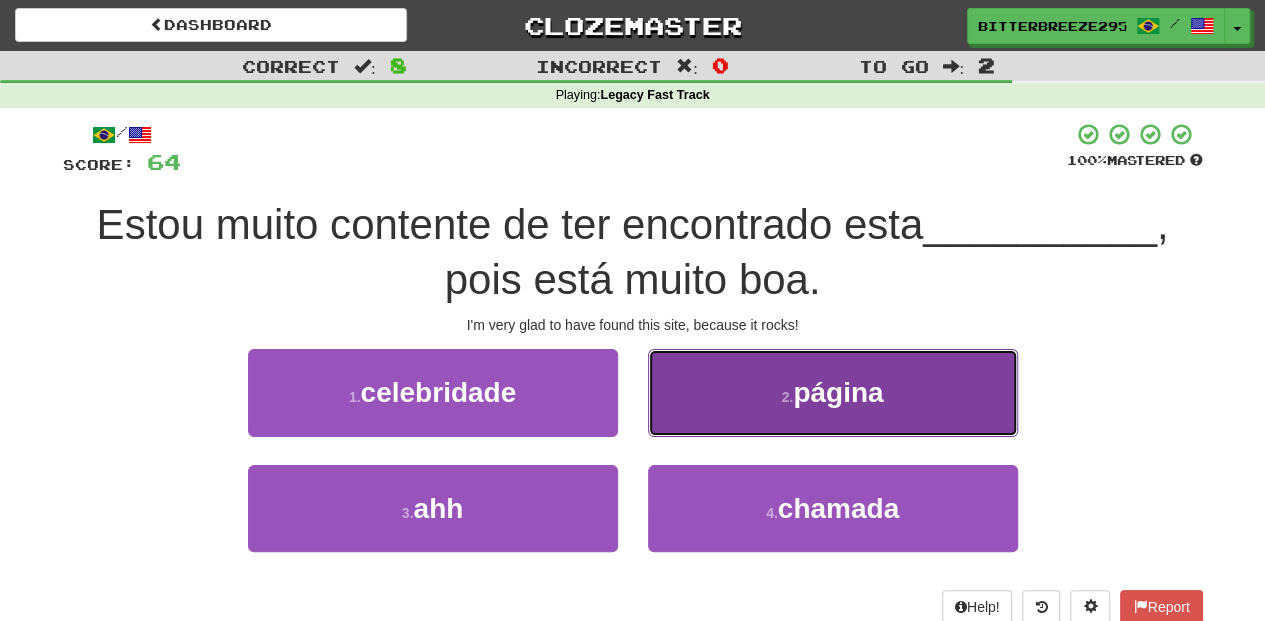 click on "[NUMBER] .  página" at bounding box center (833, 392) 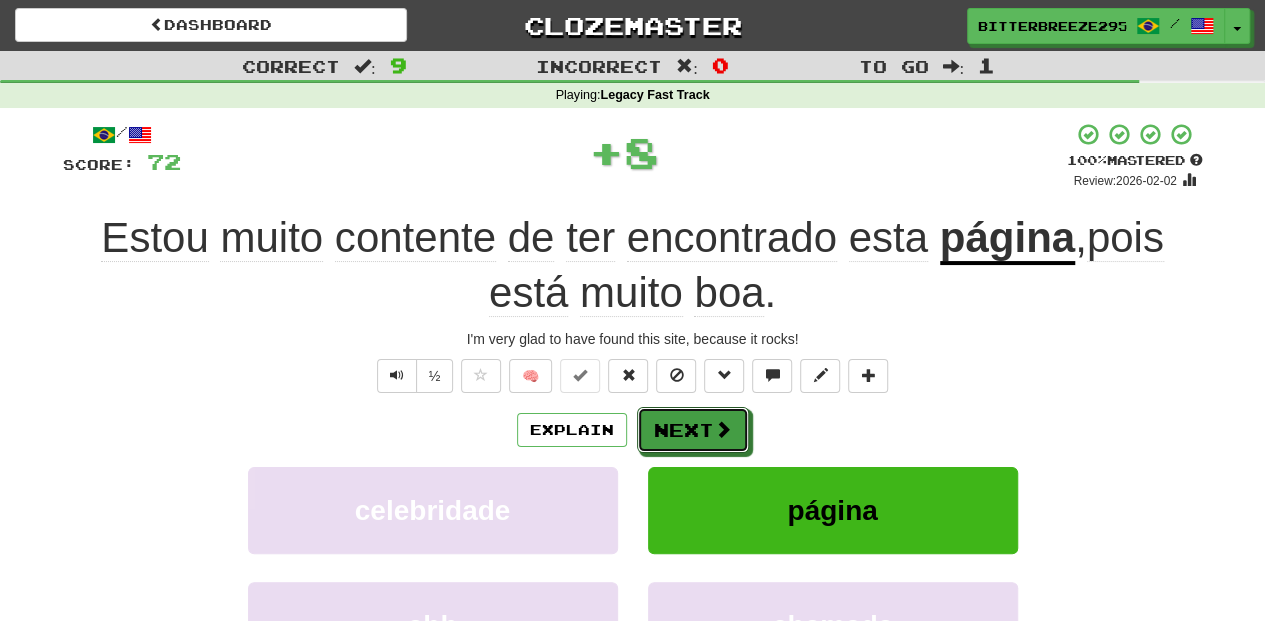 click on "Next" at bounding box center [693, 430] 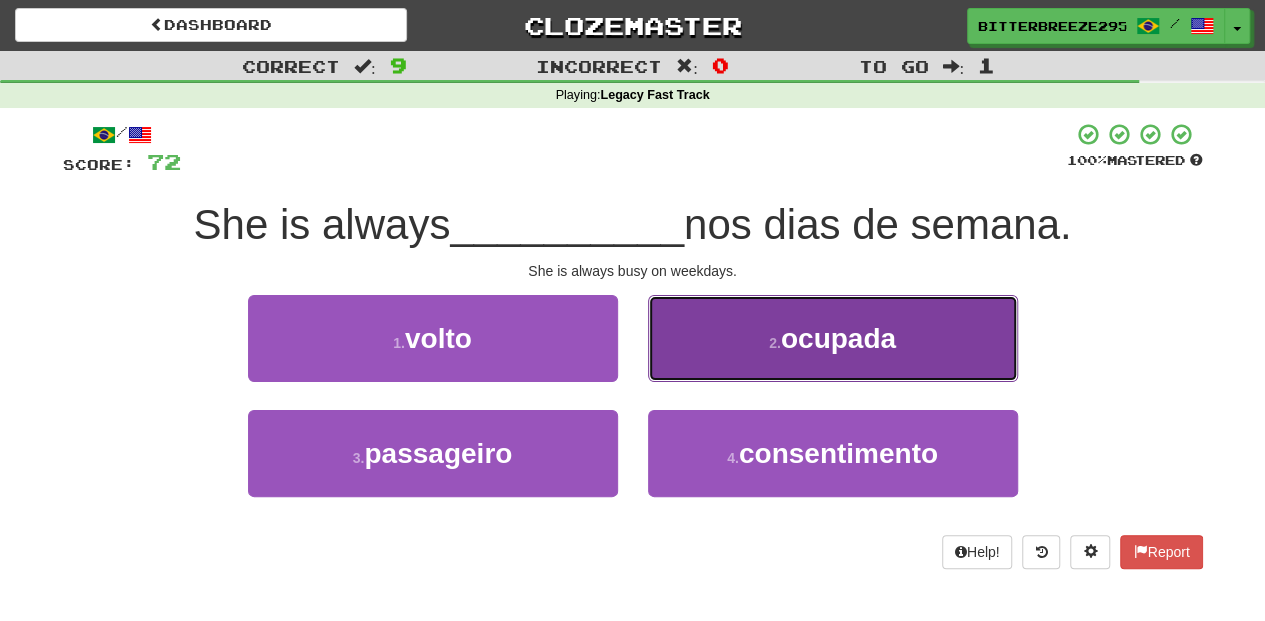 click on "2 .  ocupada" at bounding box center (833, 338) 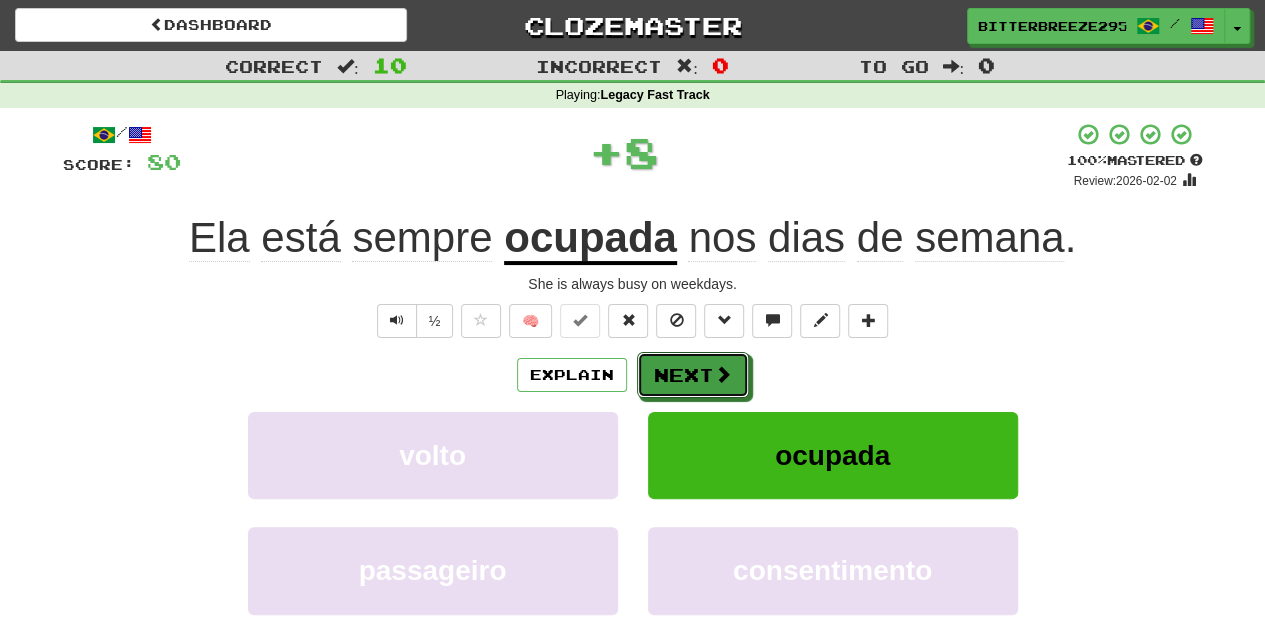 click on "Next" at bounding box center (693, 375) 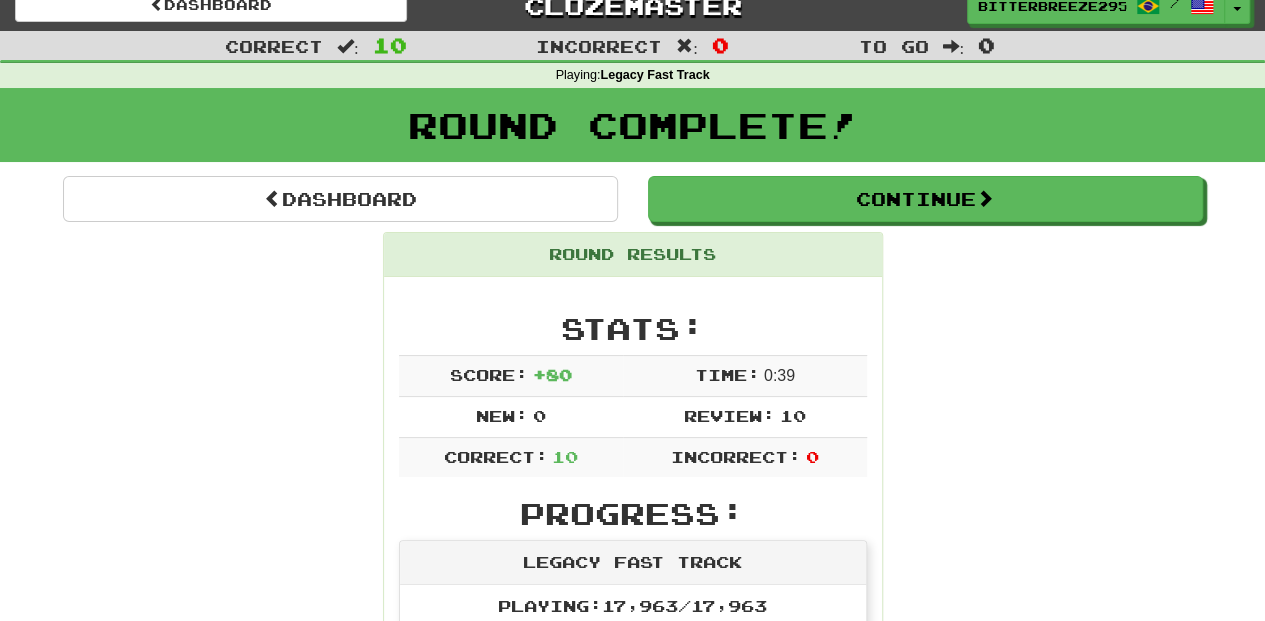 scroll, scrollTop: 0, scrollLeft: 0, axis: both 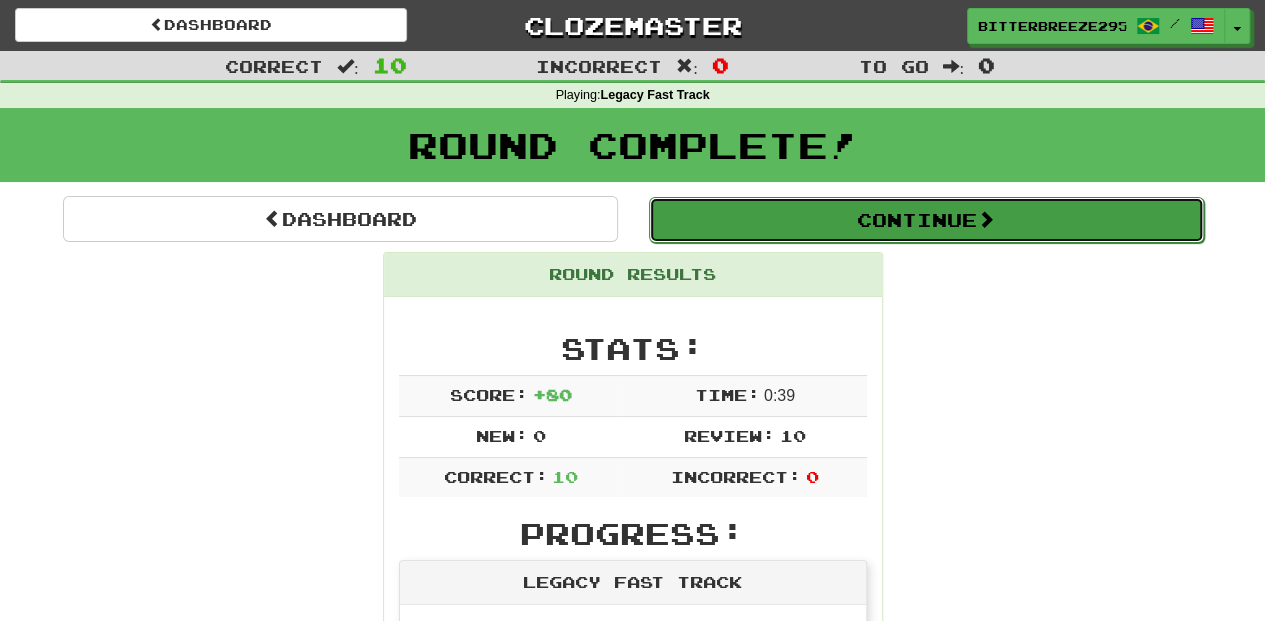 click on "Continue" at bounding box center (926, 220) 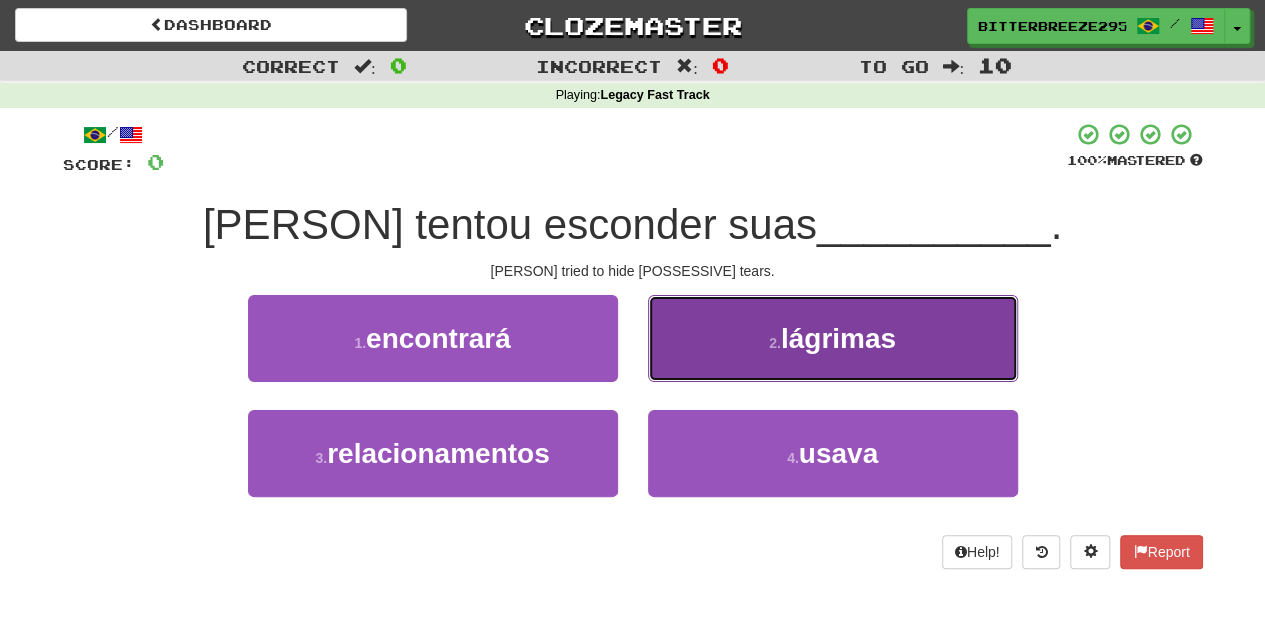 click on "2 .  lágrimas" at bounding box center (833, 338) 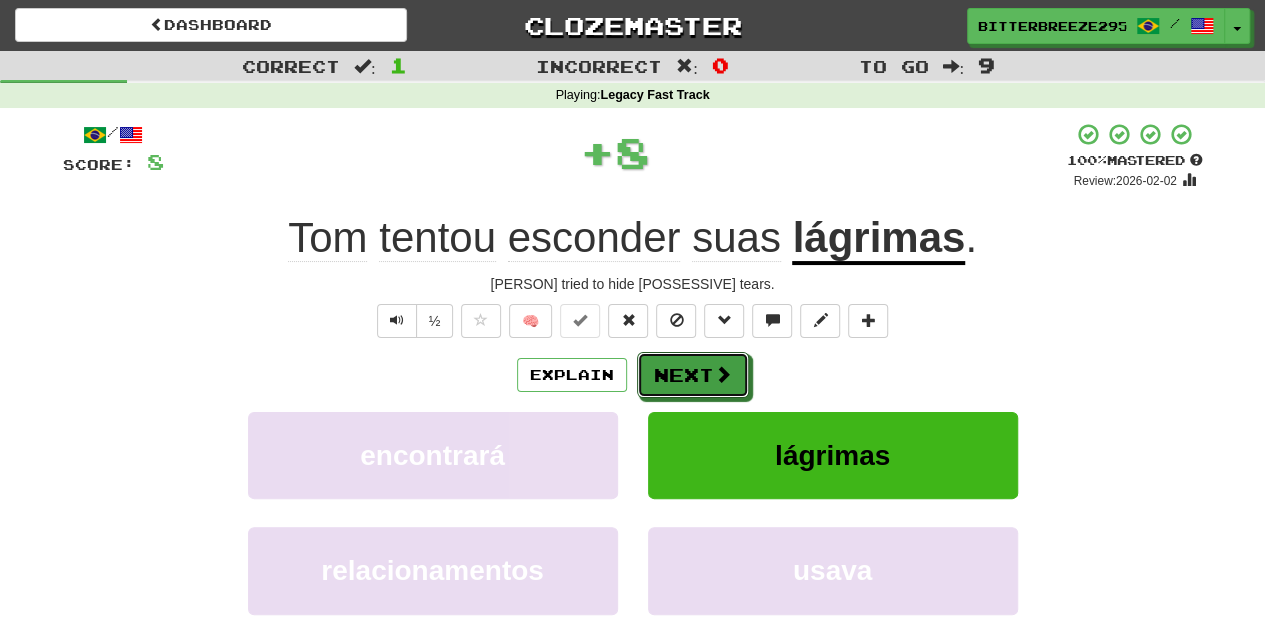 click on "Next" at bounding box center (693, 375) 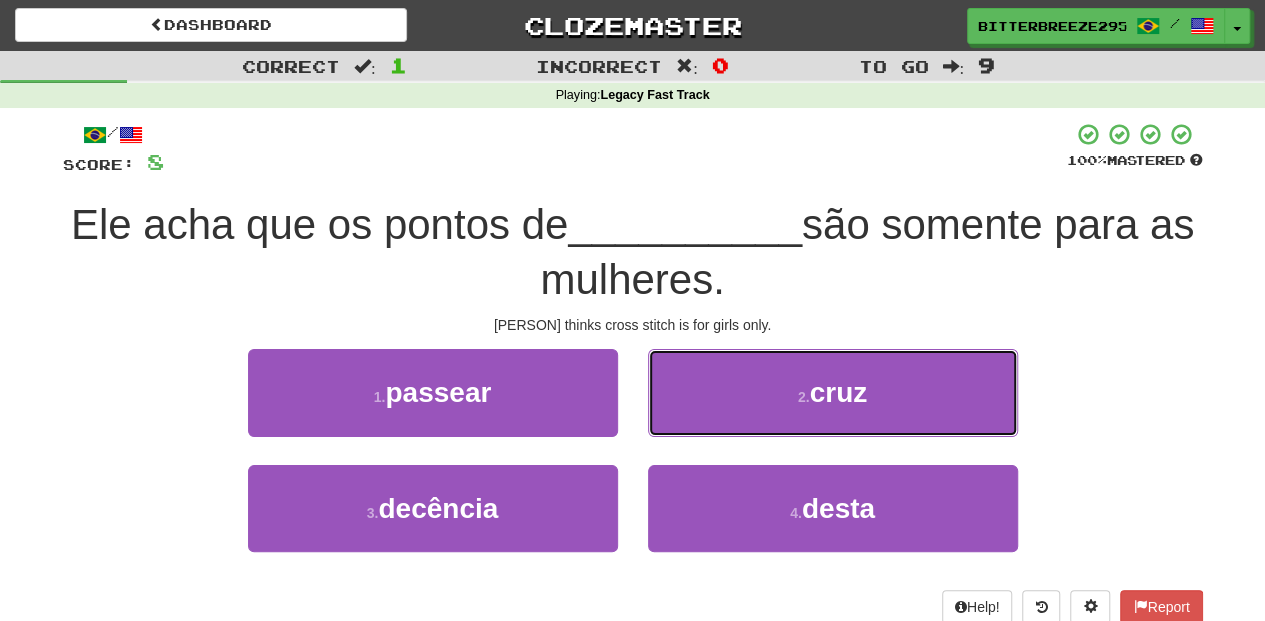 click on "2 .  cruz" at bounding box center [833, 392] 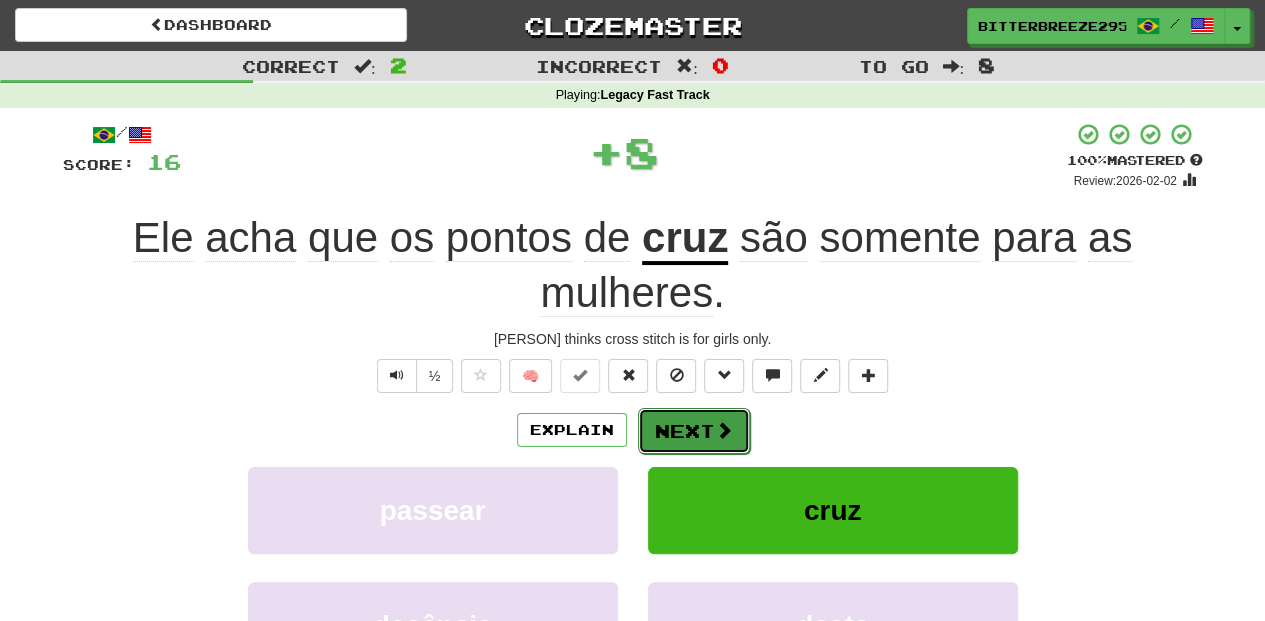 click on "Next" at bounding box center (694, 431) 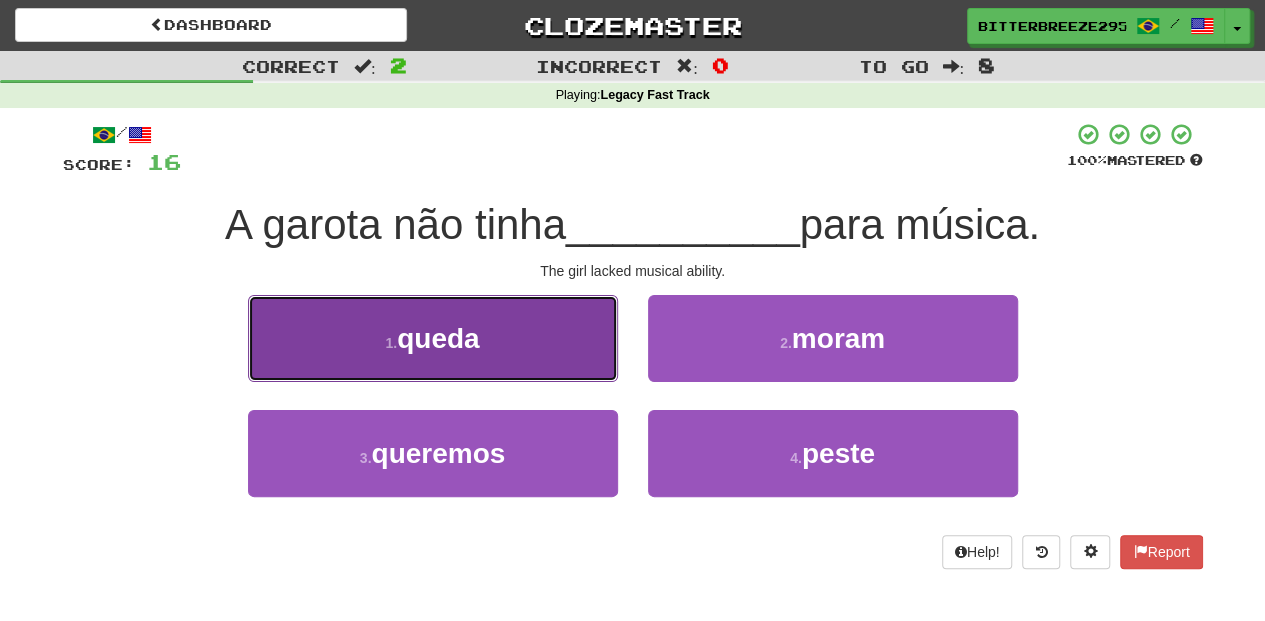 click on "1 .  queda" at bounding box center (433, 338) 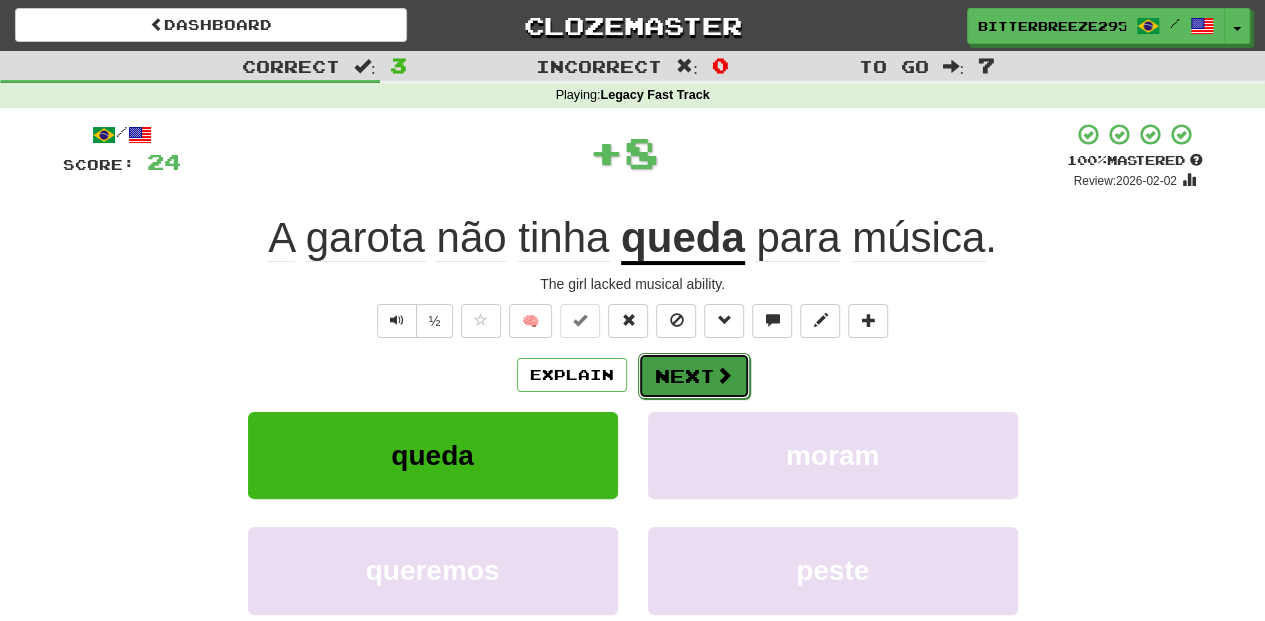 click on "Next" at bounding box center (694, 376) 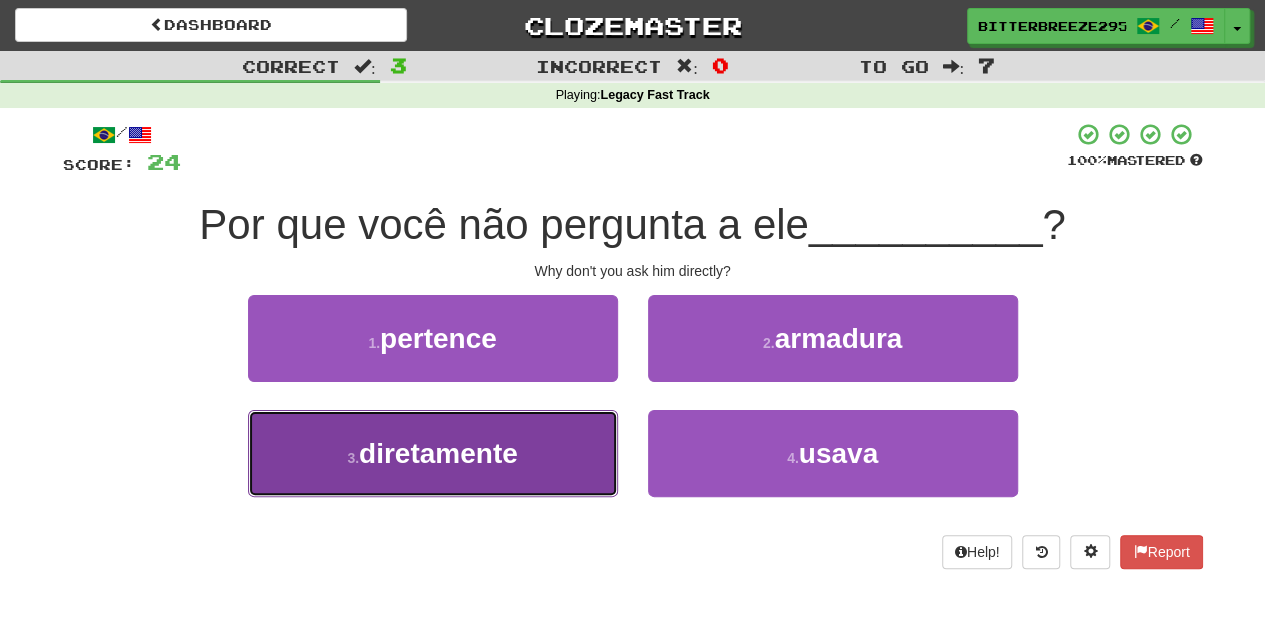 click on "3 .  diretamente" at bounding box center (433, 453) 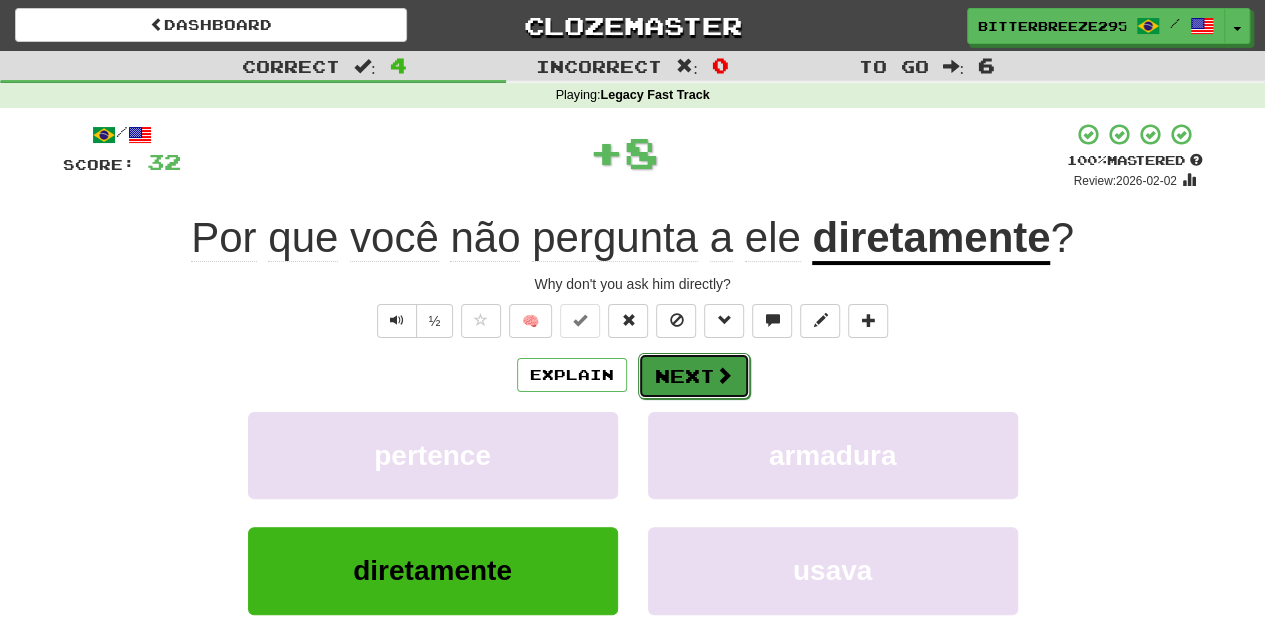 click on "Next" at bounding box center [694, 376] 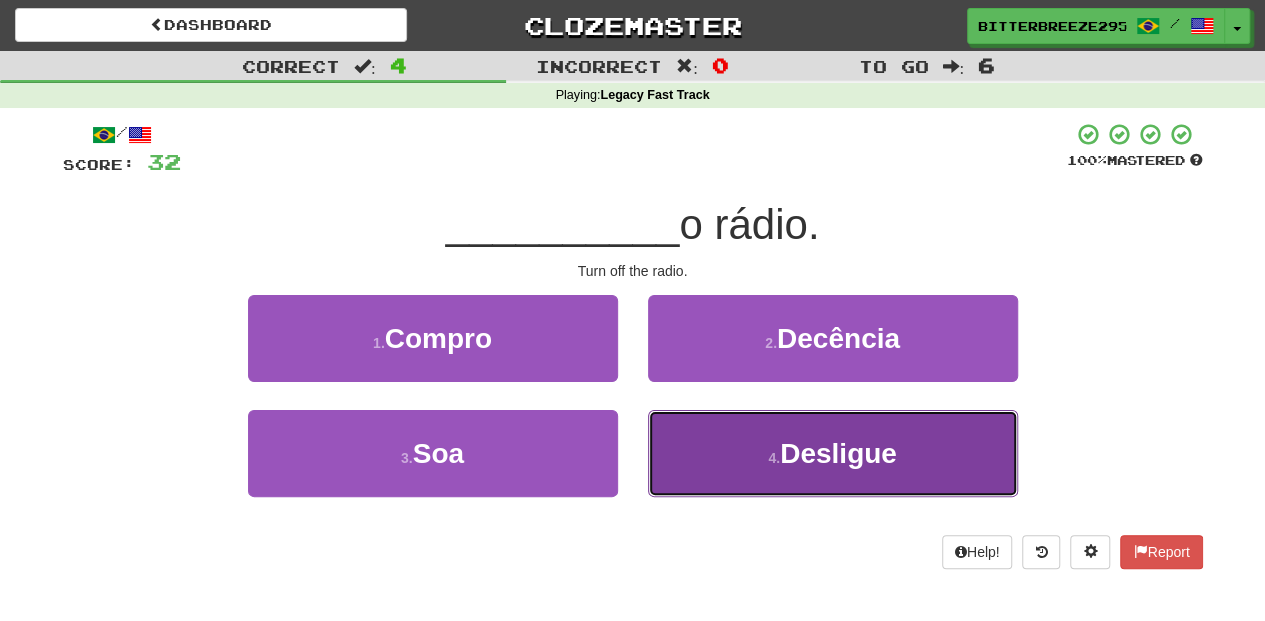 click on "4 .  Desligue" at bounding box center [833, 453] 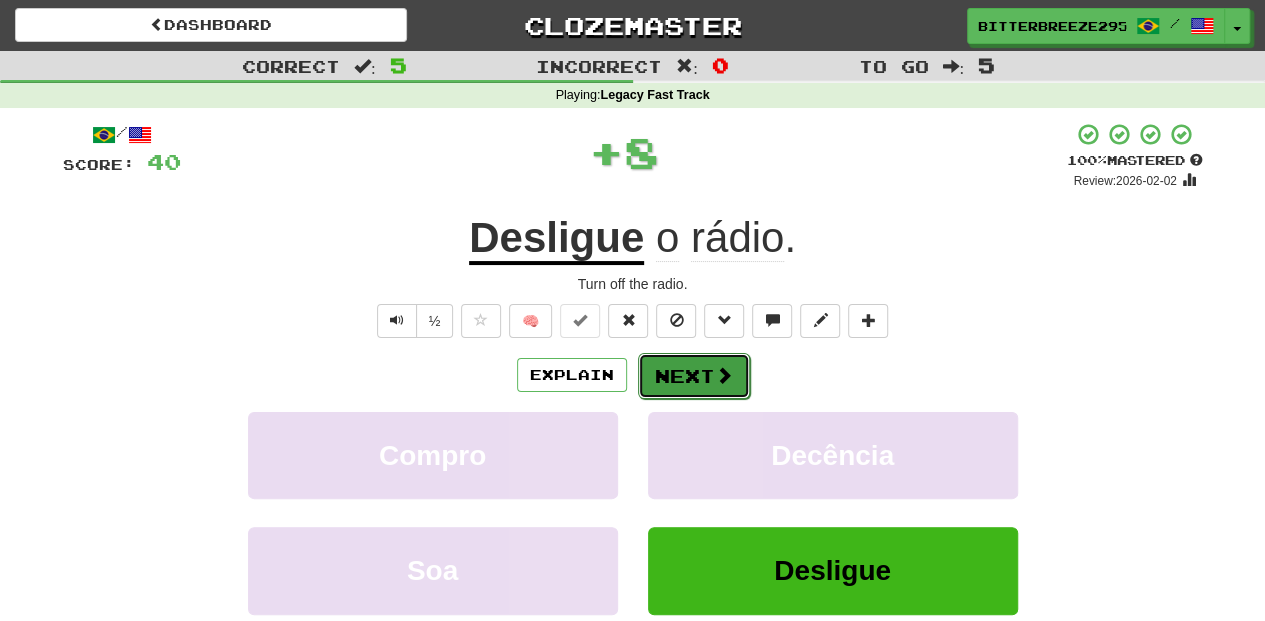 click on "Next" at bounding box center (694, 376) 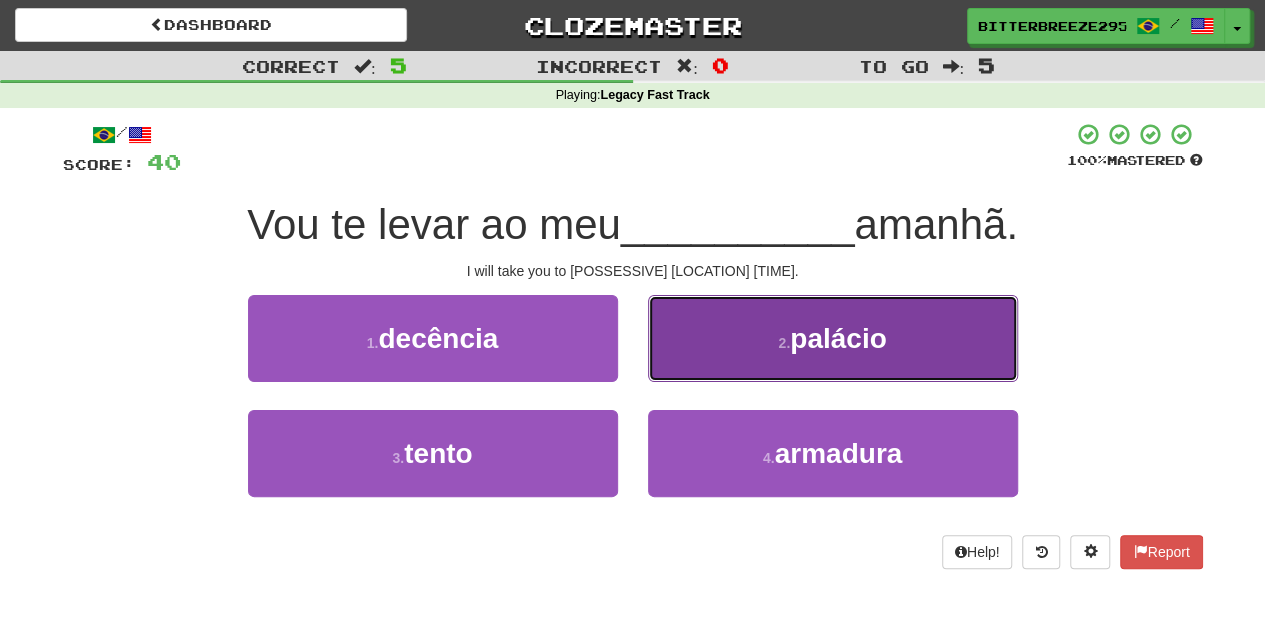 click on "[NUMBER] .  palácio" at bounding box center (833, 338) 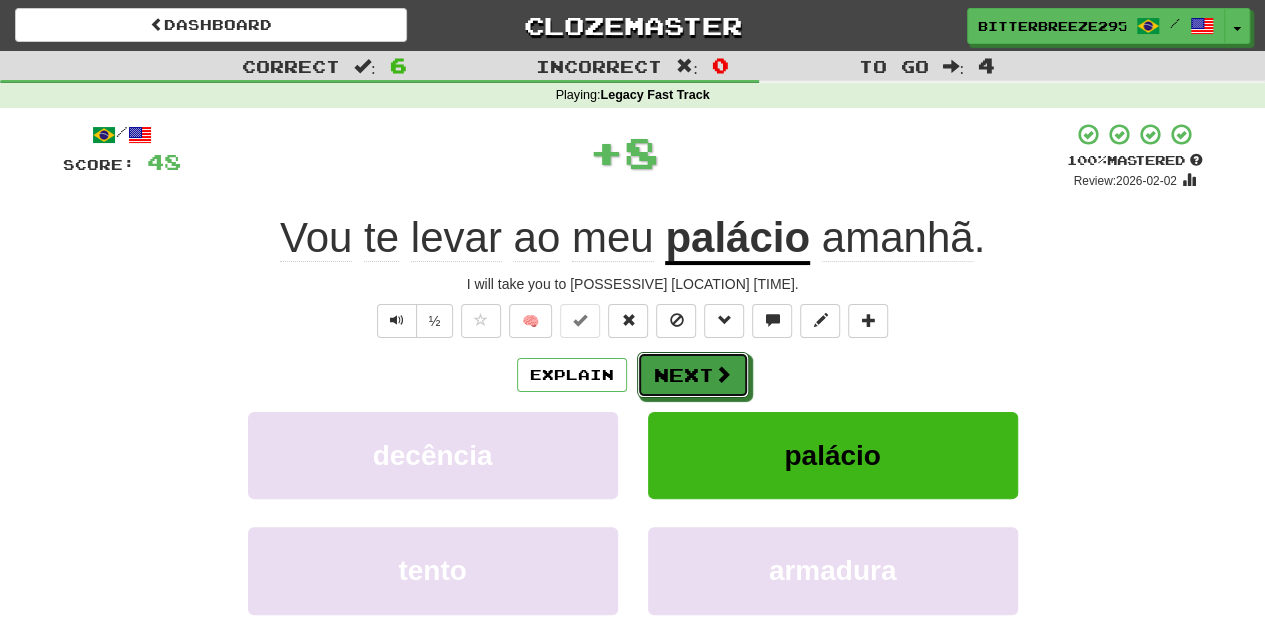 click on "Next" at bounding box center [693, 375] 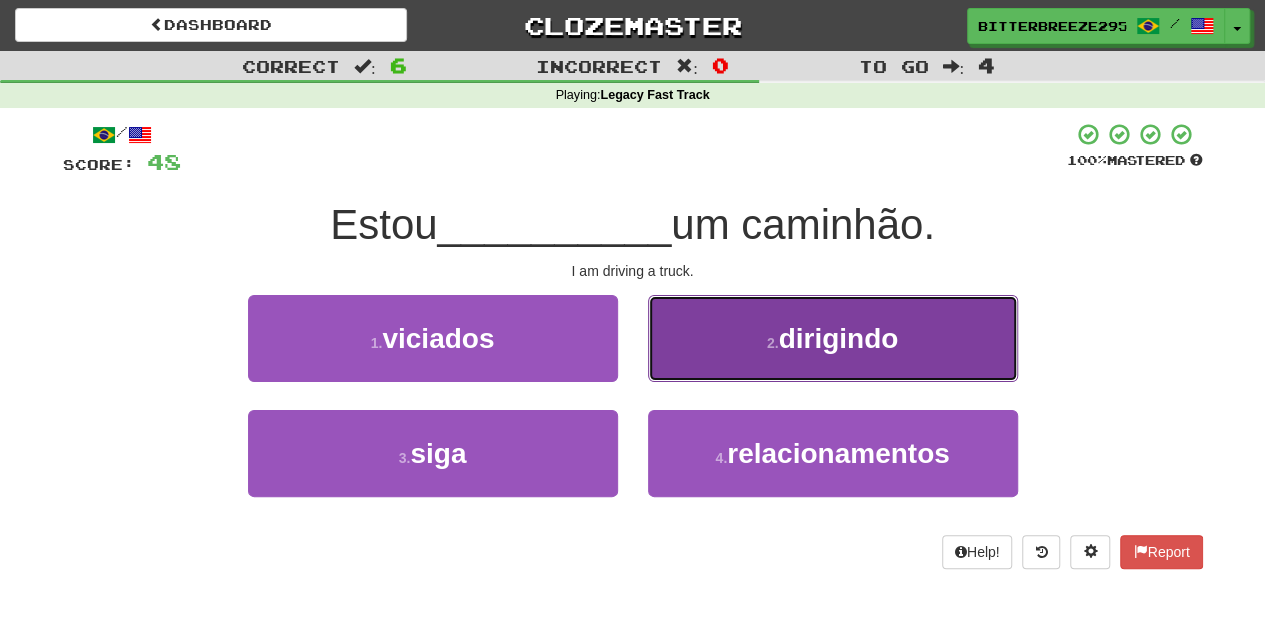 click on "[NUMBER] .  dirigindo" at bounding box center [833, 338] 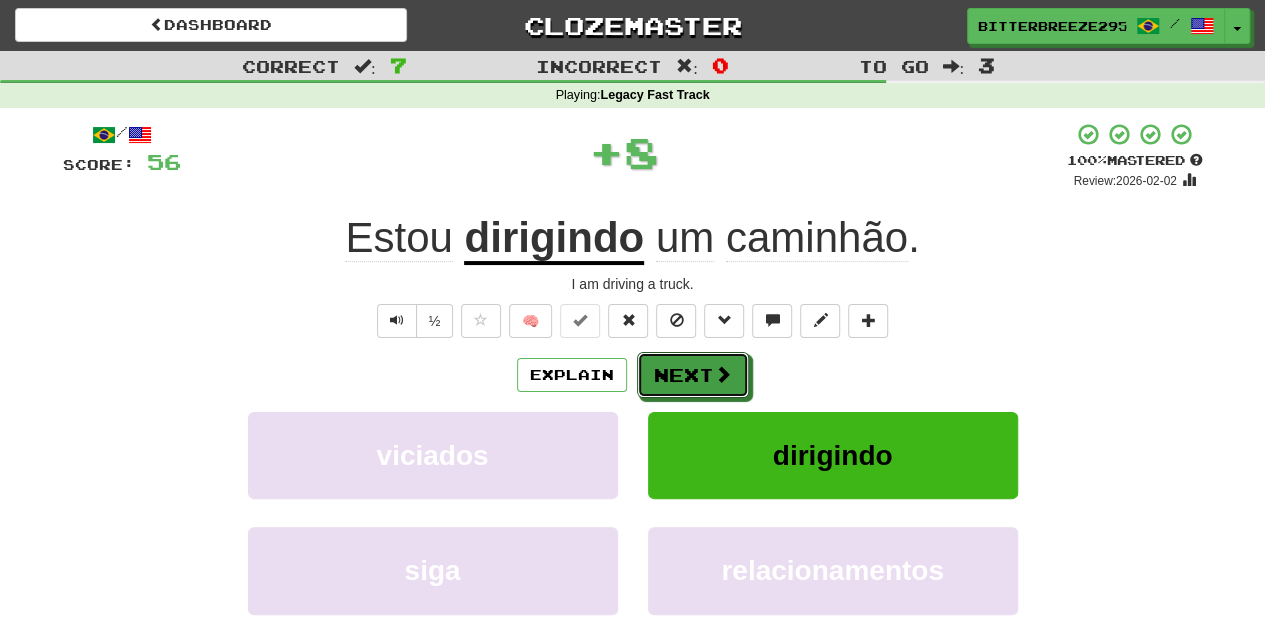 click on "Next" at bounding box center [693, 375] 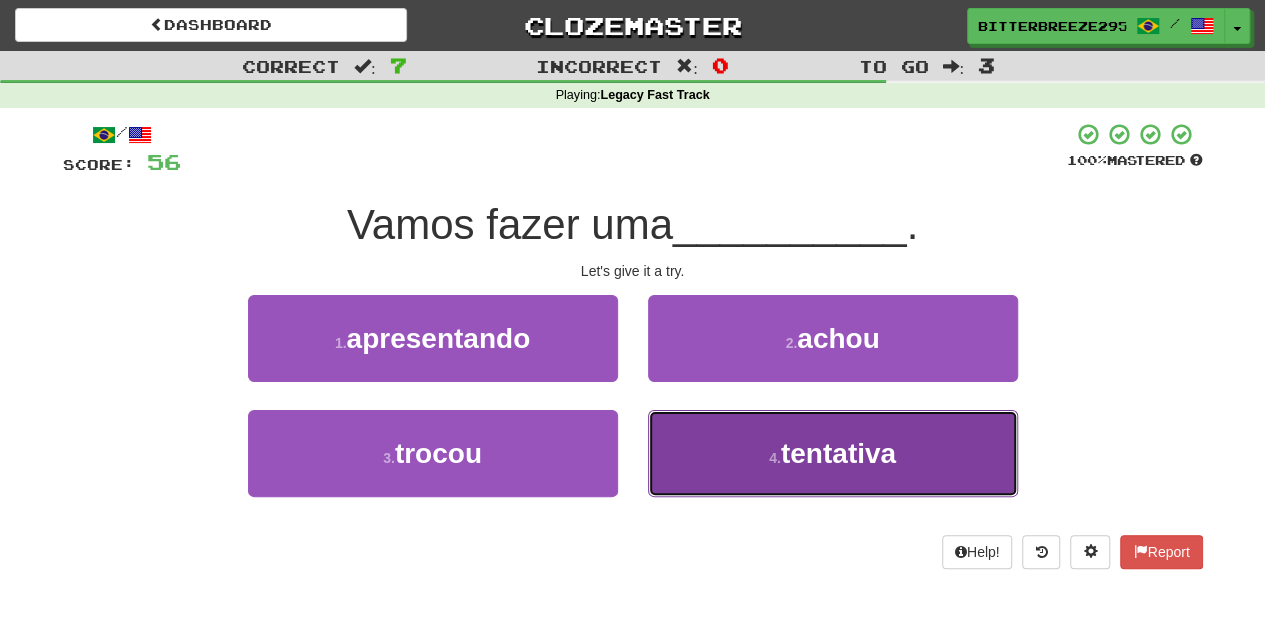 click on "[NUMBER] .  tentativa" at bounding box center (833, 453) 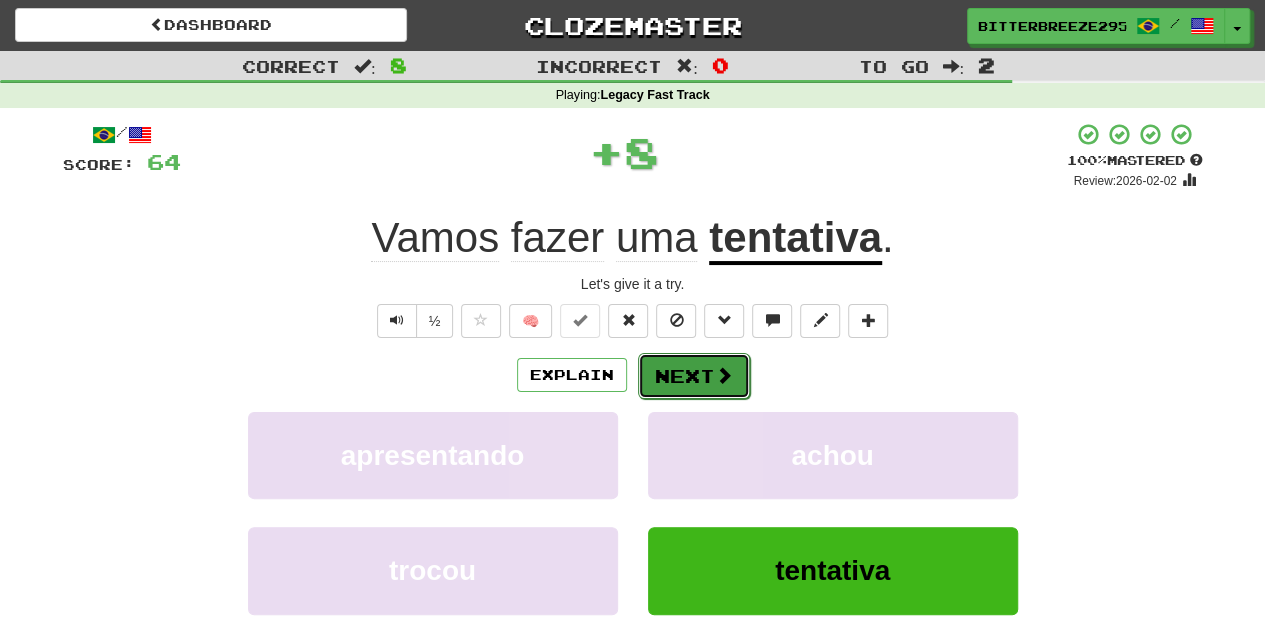click on "Next" at bounding box center [694, 376] 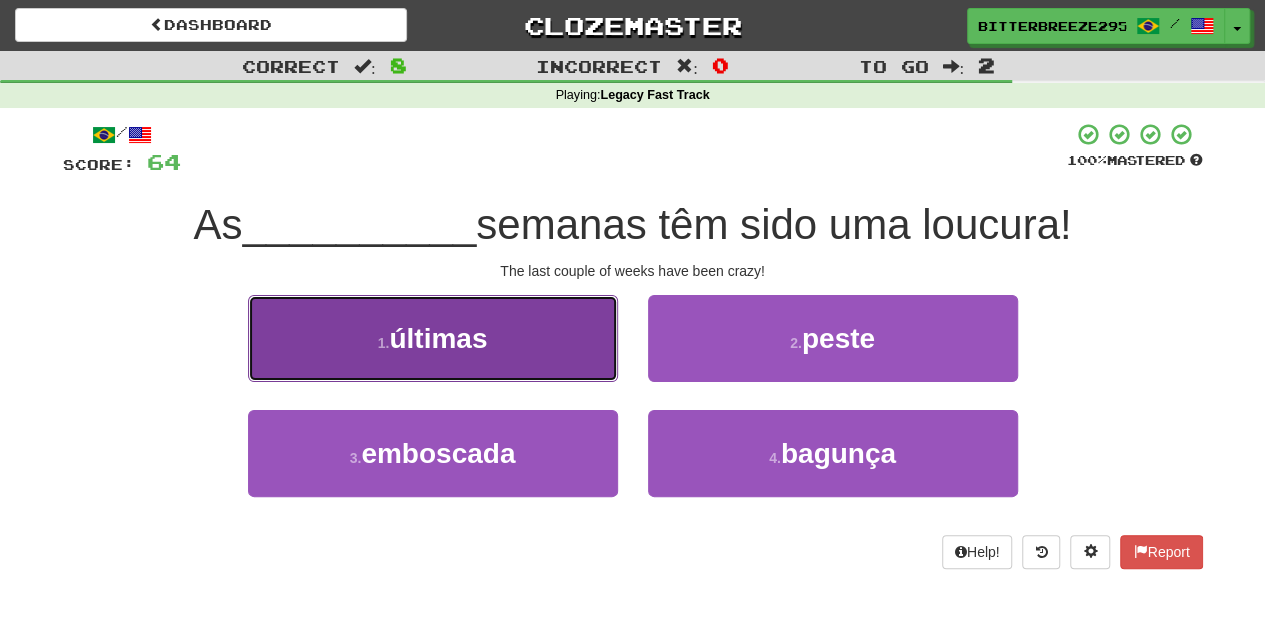 click on "[NUMBER] .  últimas" at bounding box center [433, 338] 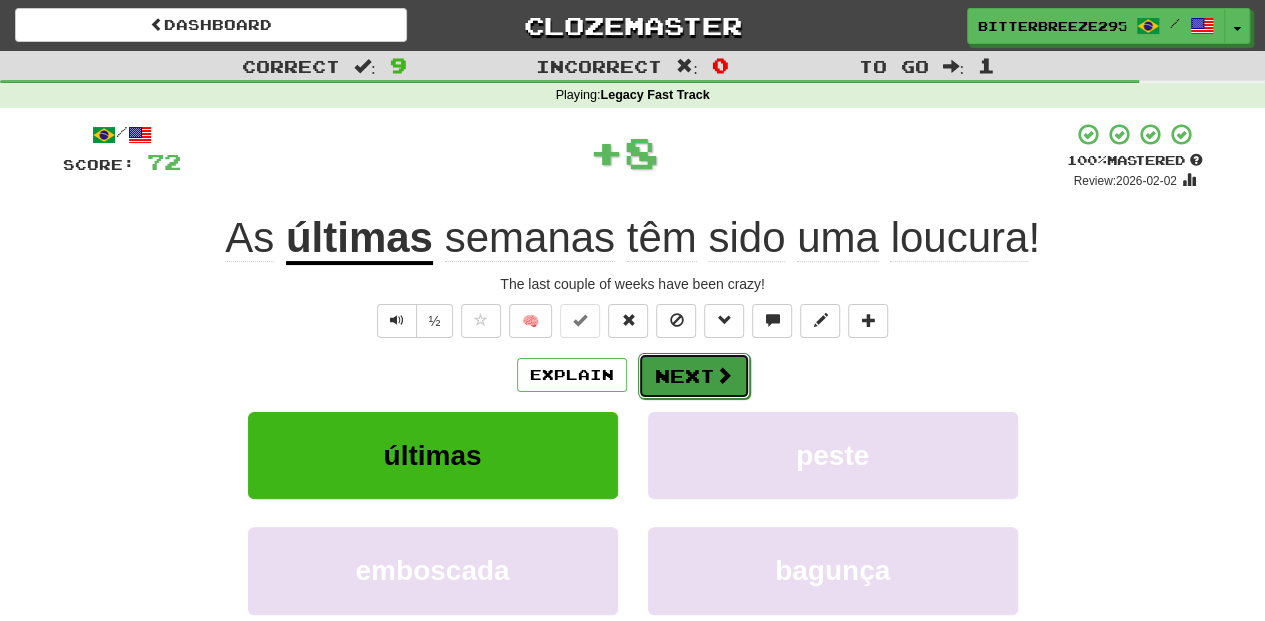 click on "Next" at bounding box center (694, 376) 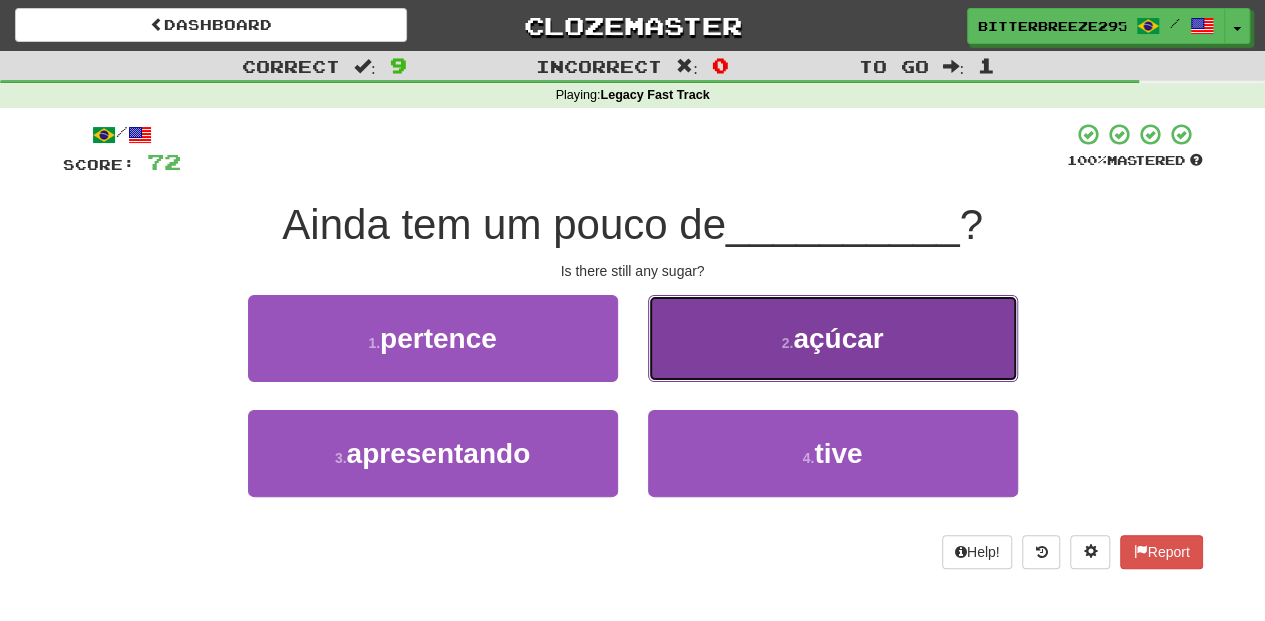 click on "[NUMBER] .  açúcar" at bounding box center [833, 338] 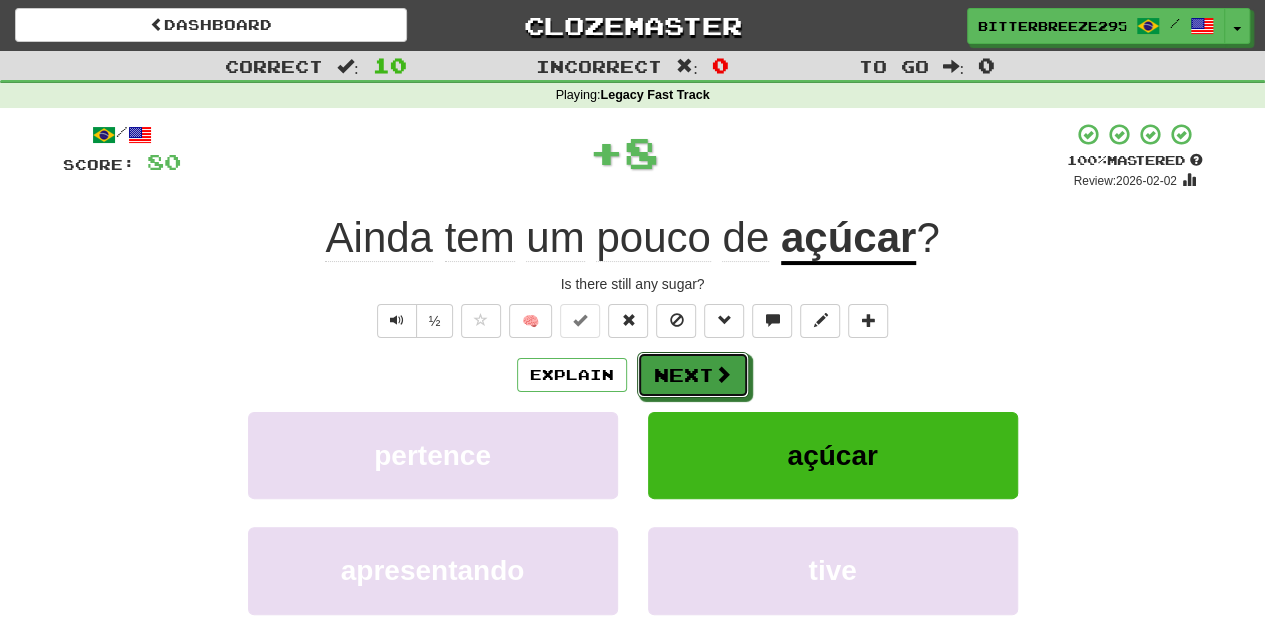 click on "Next" at bounding box center (693, 375) 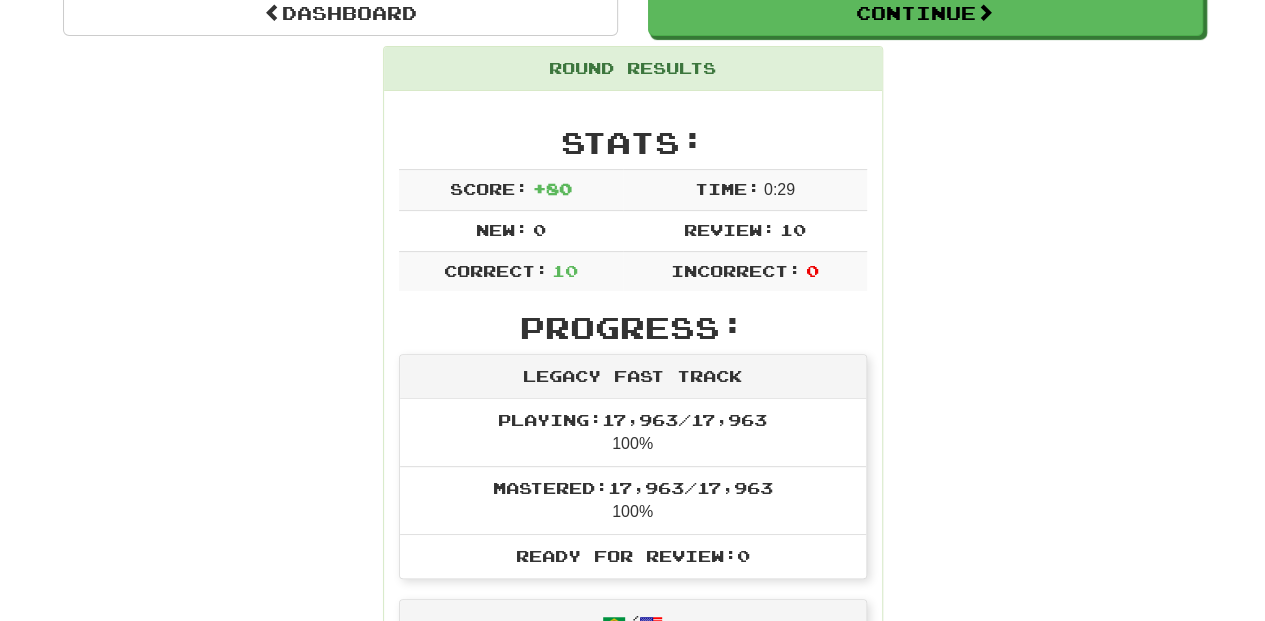 scroll, scrollTop: 133, scrollLeft: 0, axis: vertical 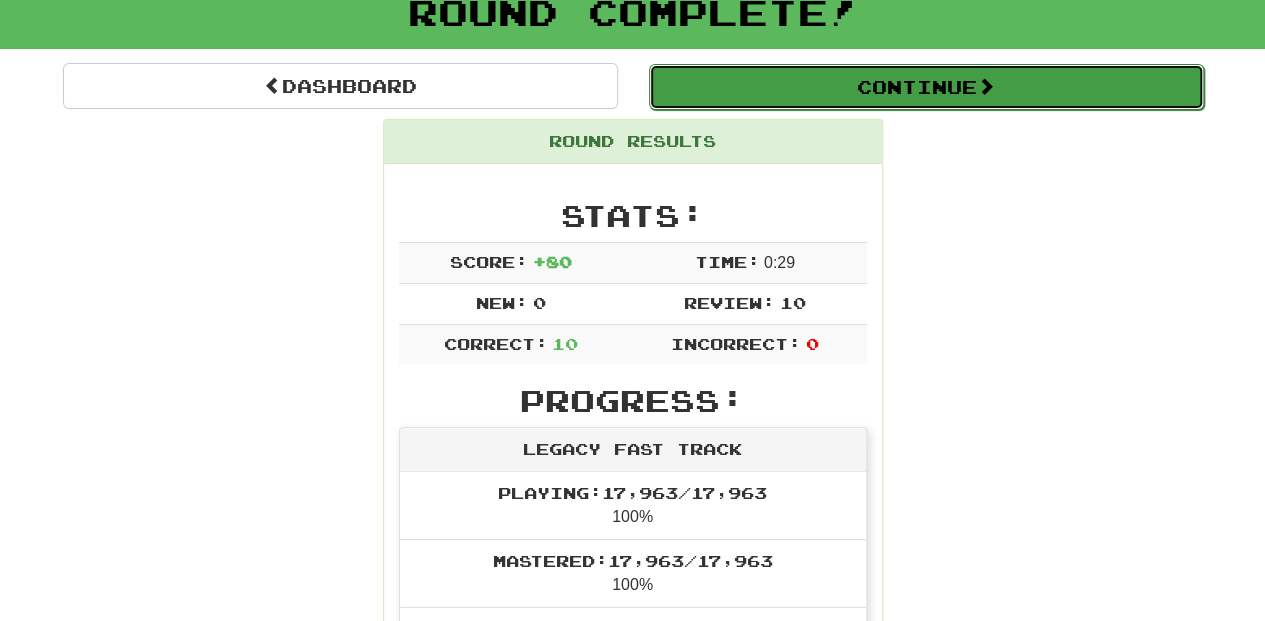 click on "Continue" at bounding box center (926, 87) 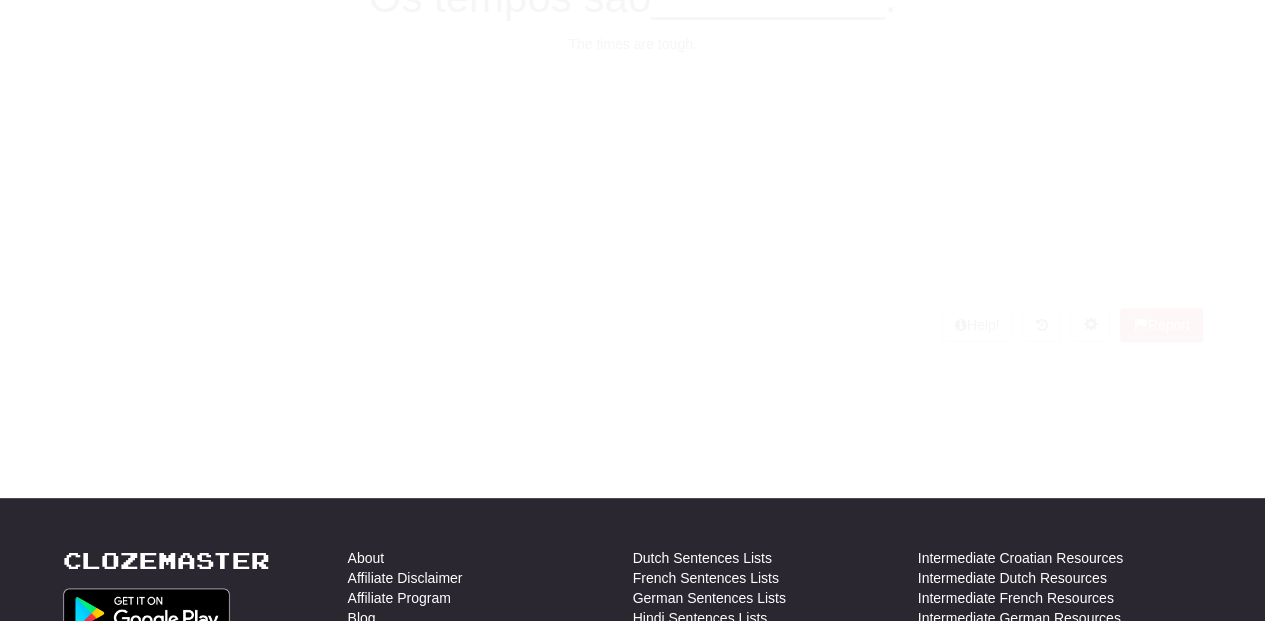 scroll, scrollTop: 133, scrollLeft: 0, axis: vertical 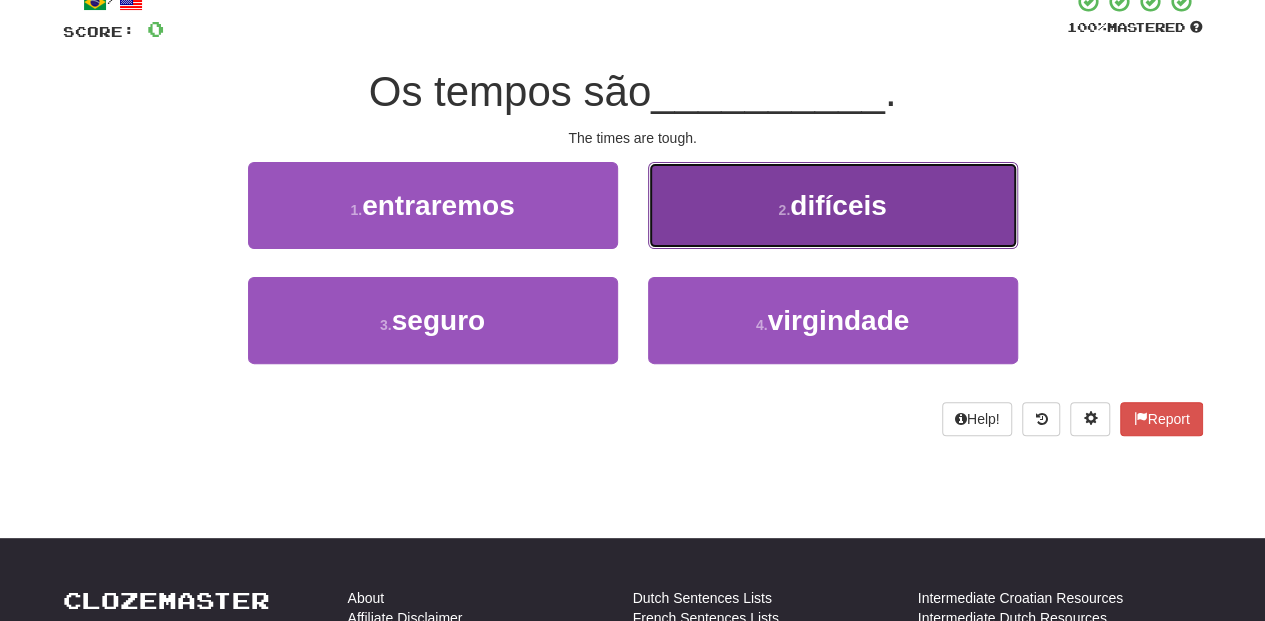 click on "[NUMBER] .  difíceis" at bounding box center [833, 205] 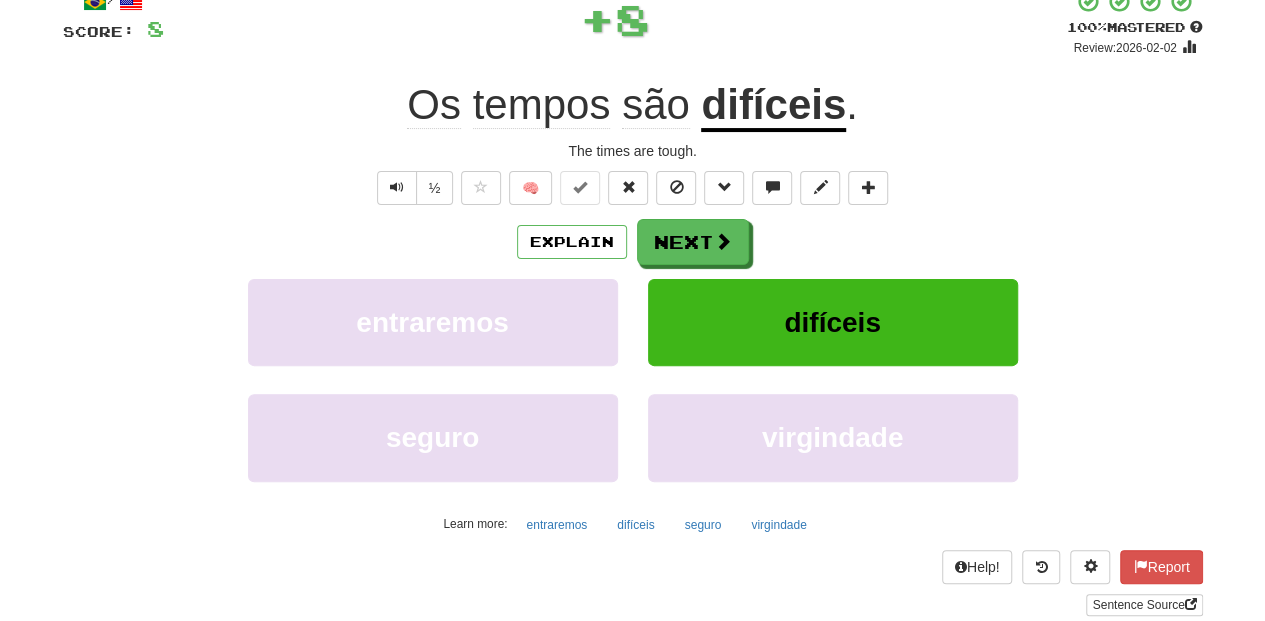 click on "Next" at bounding box center [693, 242] 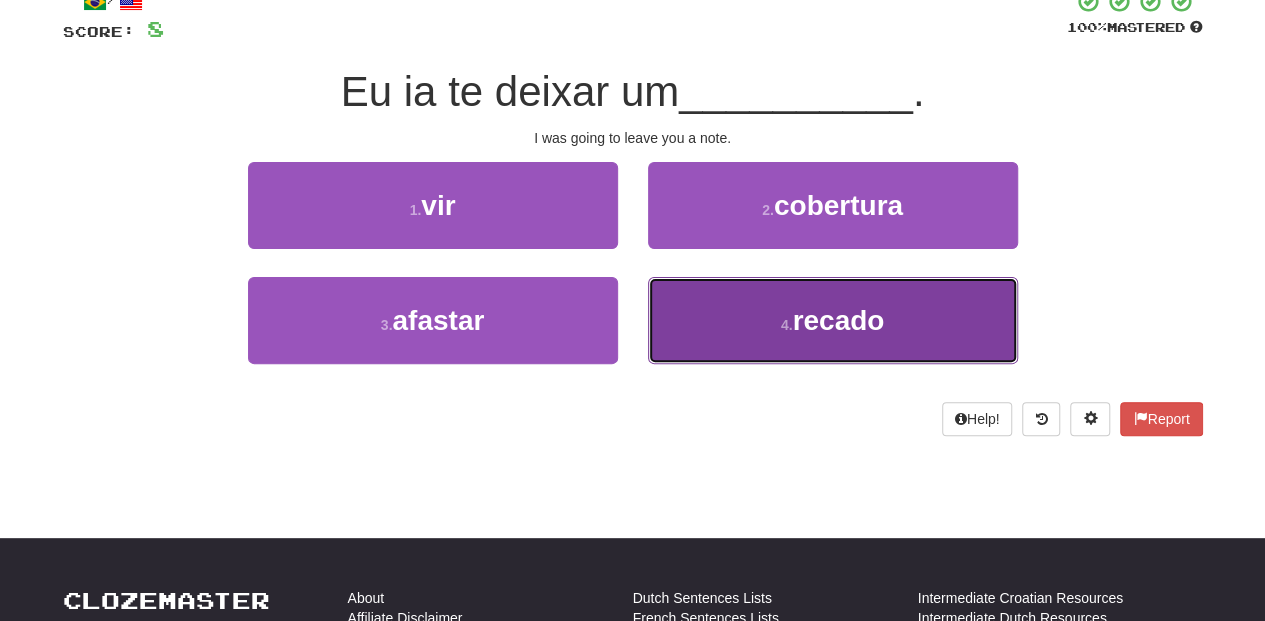 click on "4 .  recado" at bounding box center (833, 320) 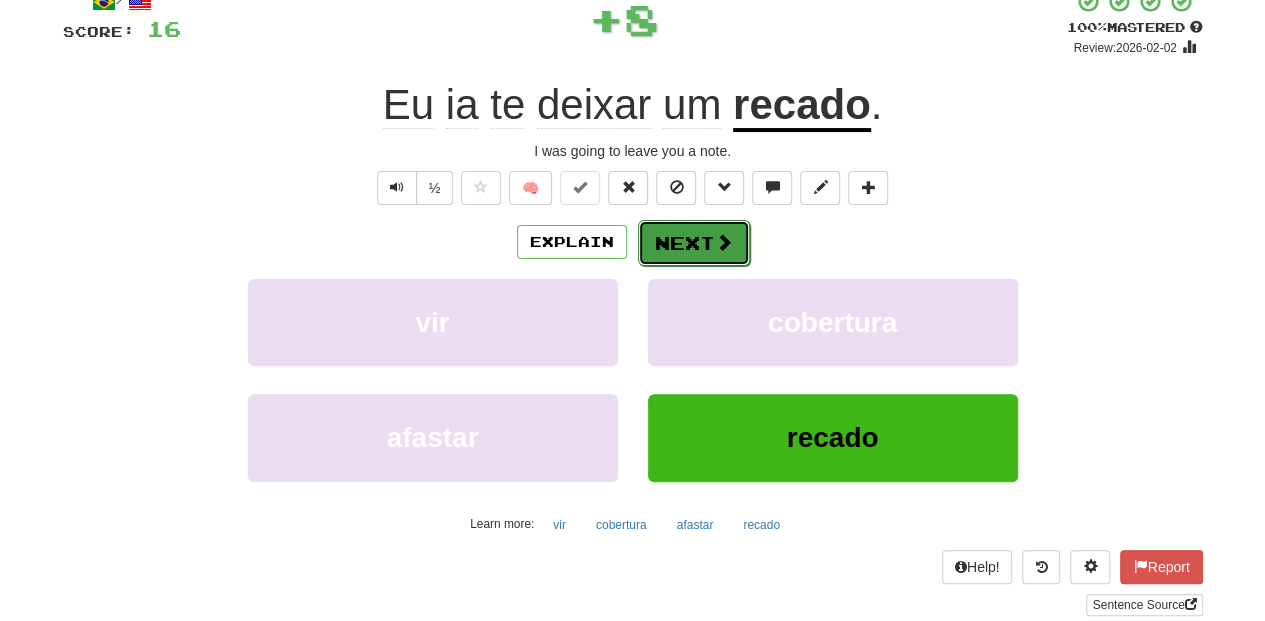 click on "Next" at bounding box center (694, 243) 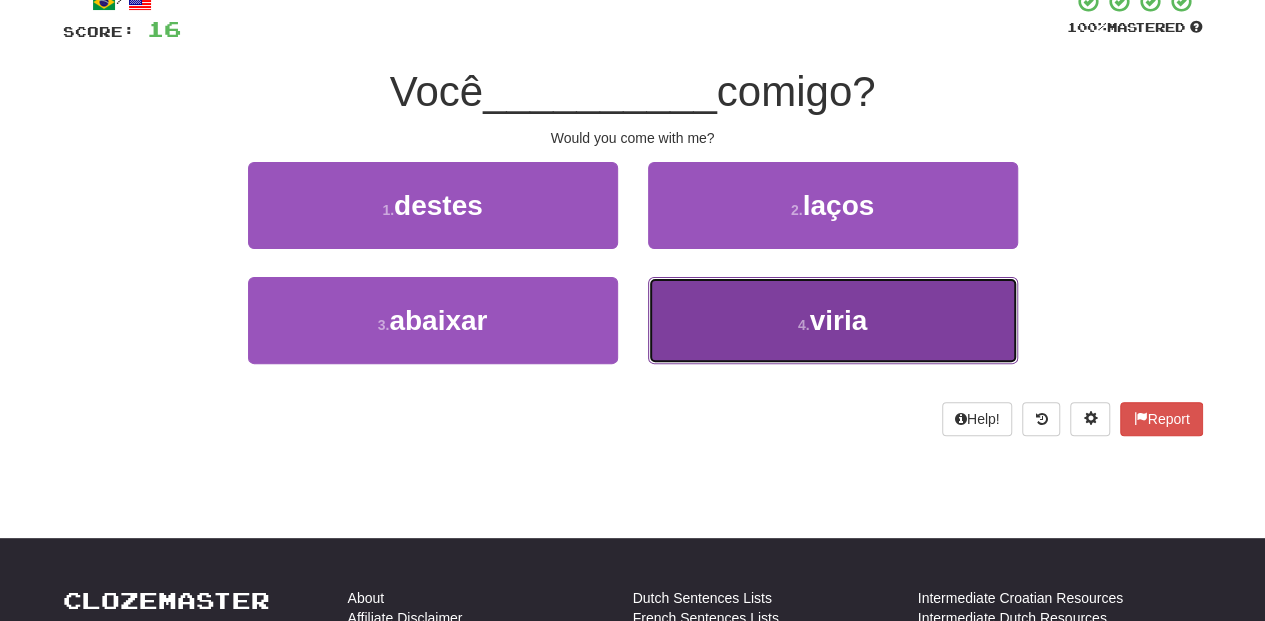 click on "4 .  viria" at bounding box center [833, 320] 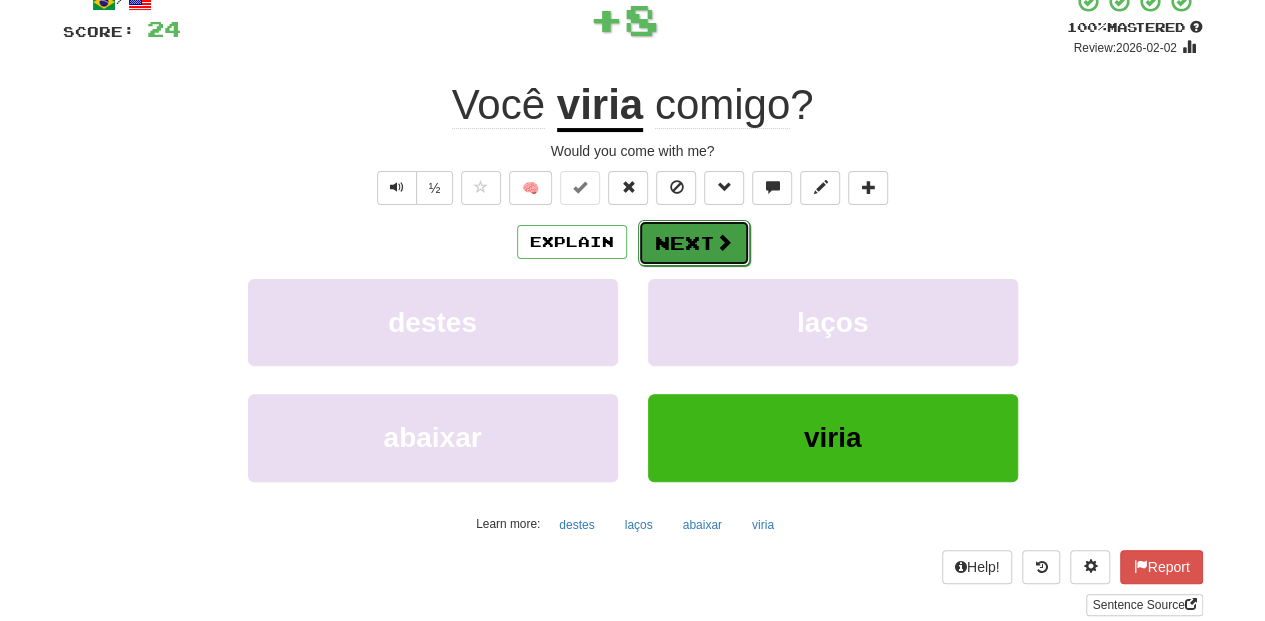 click on "Next" at bounding box center (694, 243) 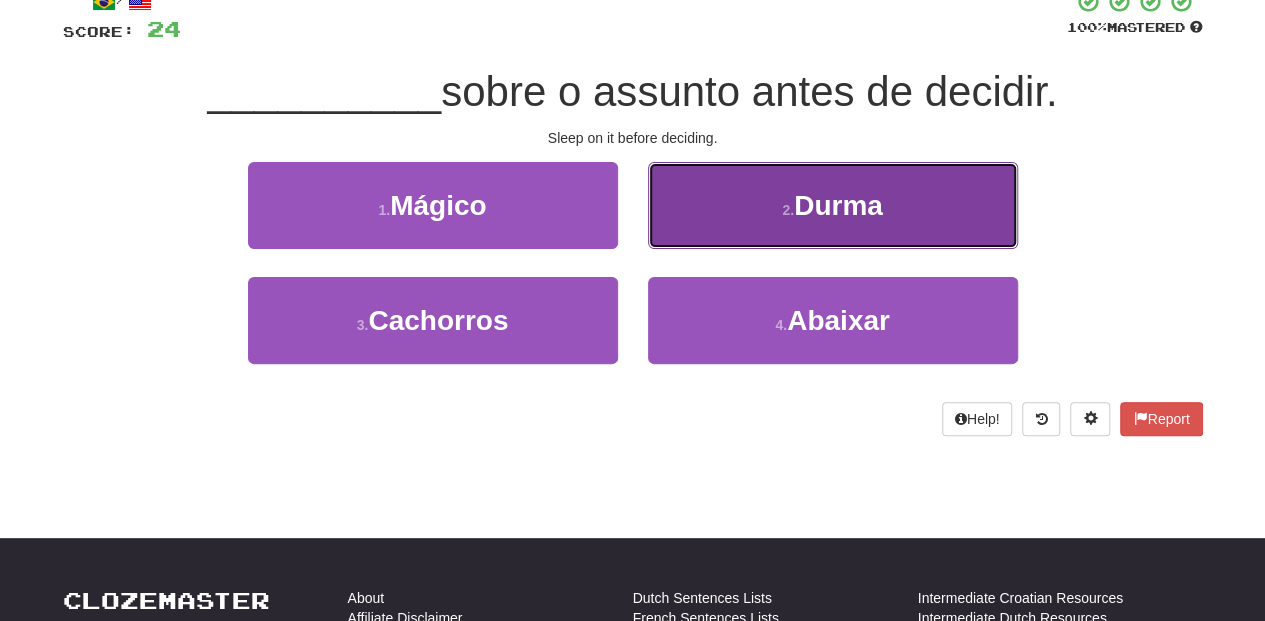 click on "[NUMBER] .  Durma" at bounding box center [833, 205] 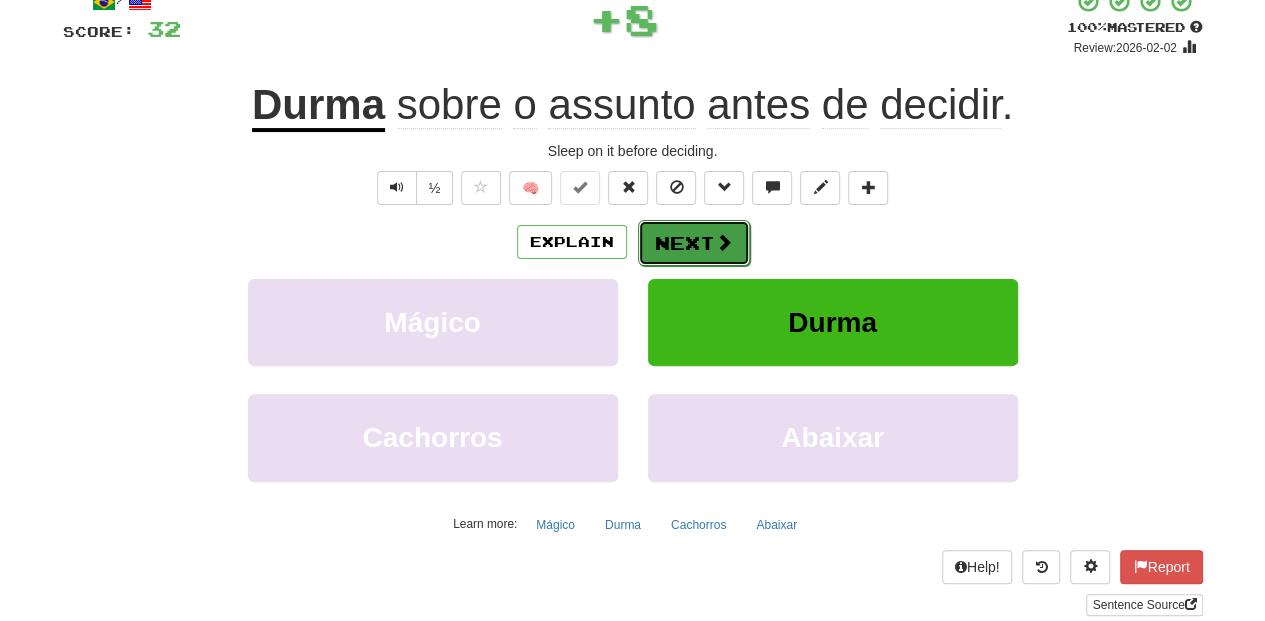 click at bounding box center [724, 242] 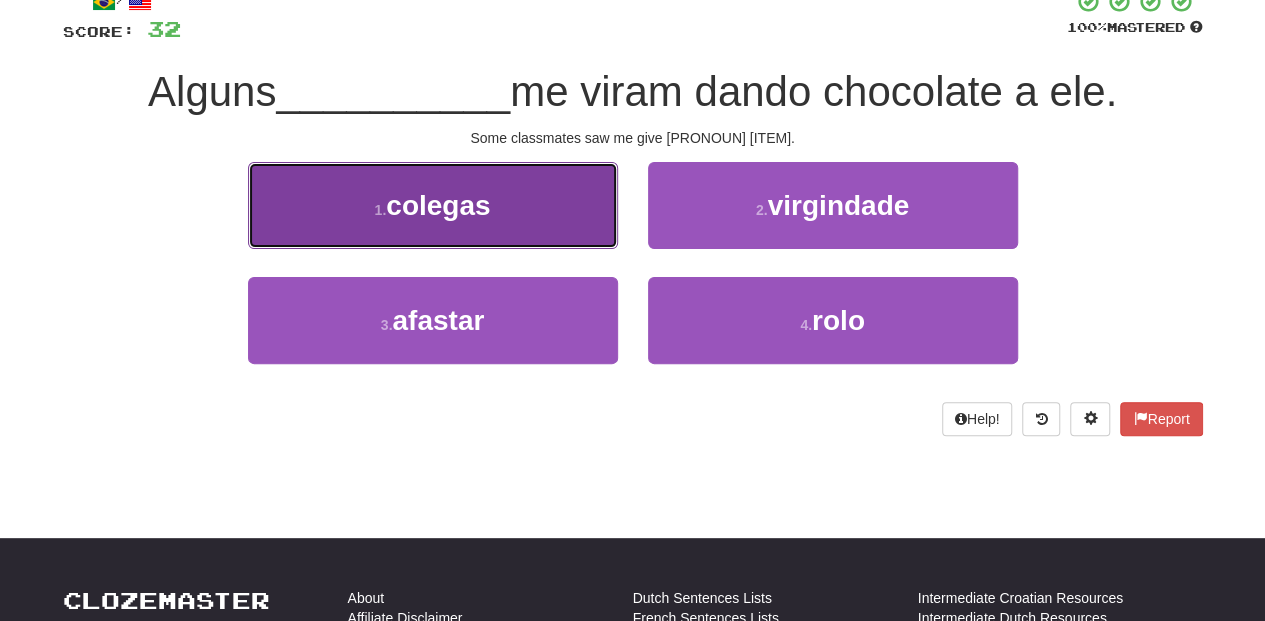 click on "1 .  colegas" at bounding box center [433, 205] 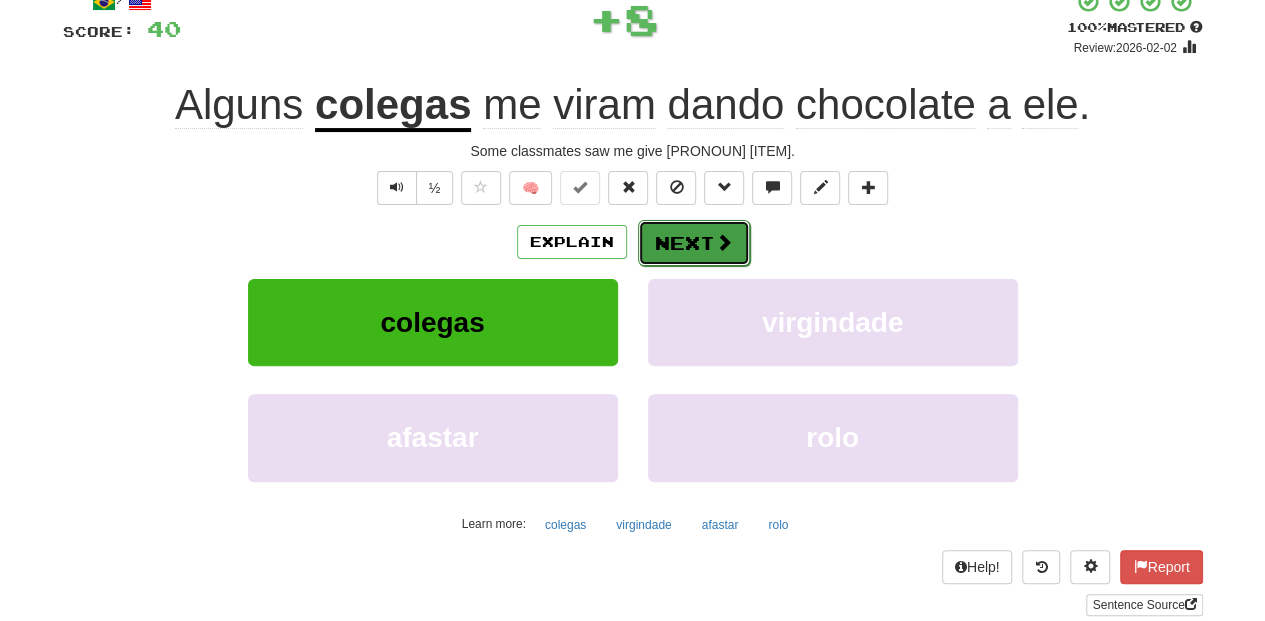click on "Next" at bounding box center [694, 243] 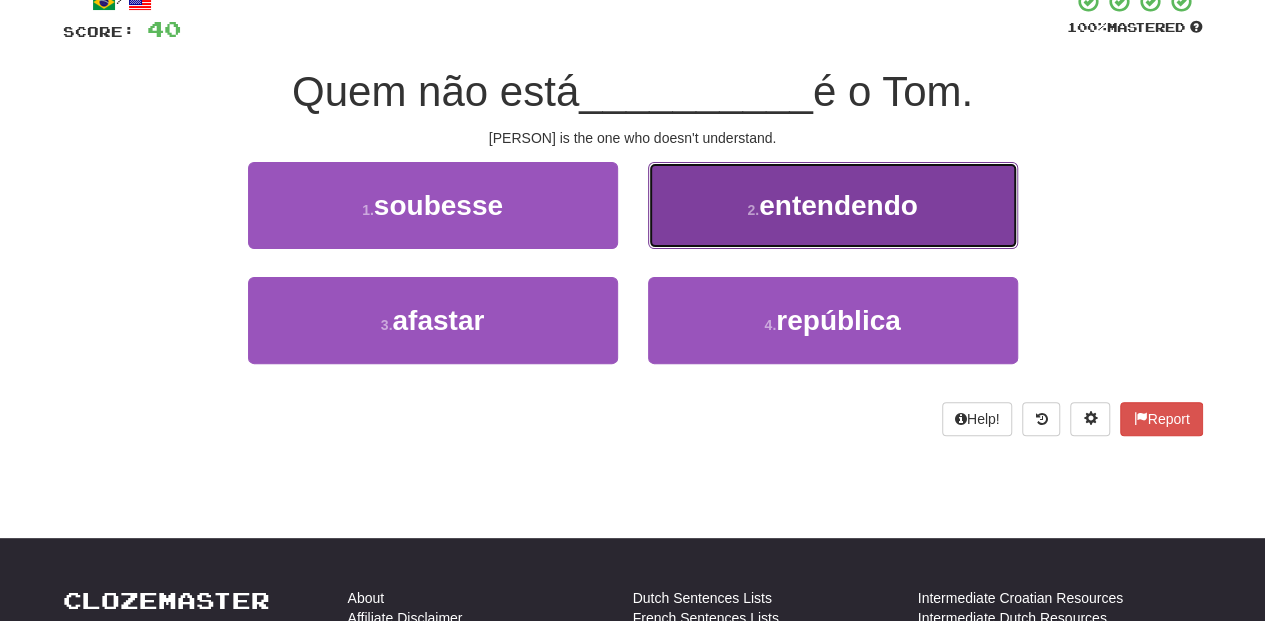click on "[NUMBER] .  entendendo" at bounding box center (833, 205) 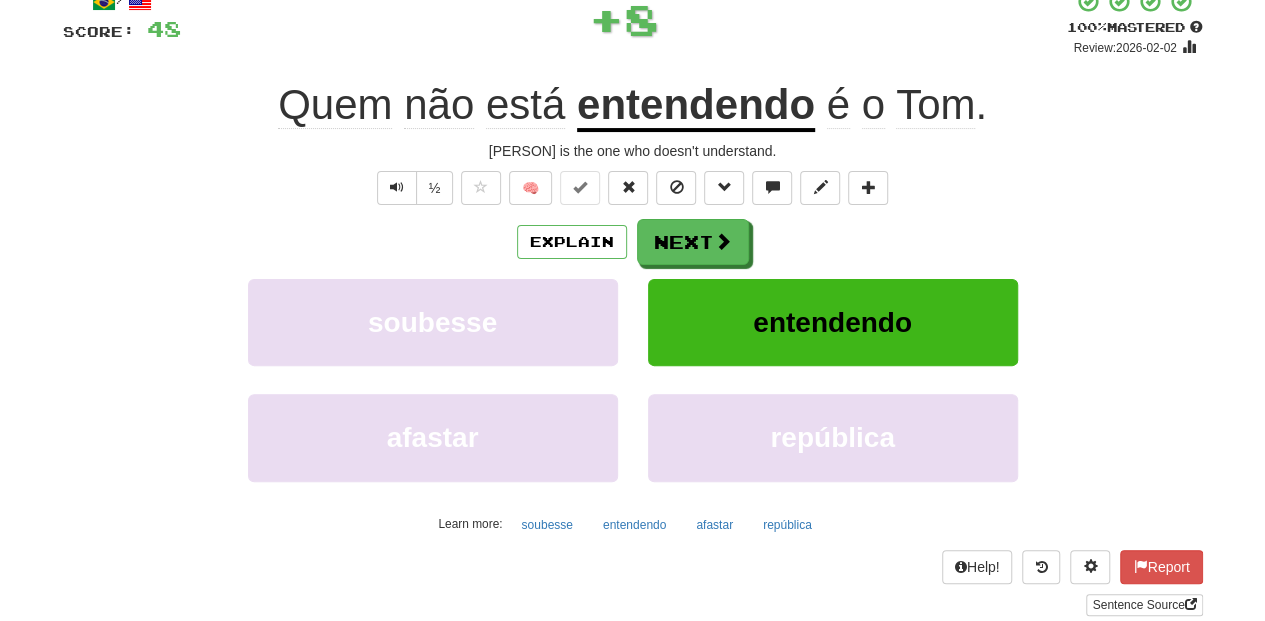 click on "Next" at bounding box center (693, 242) 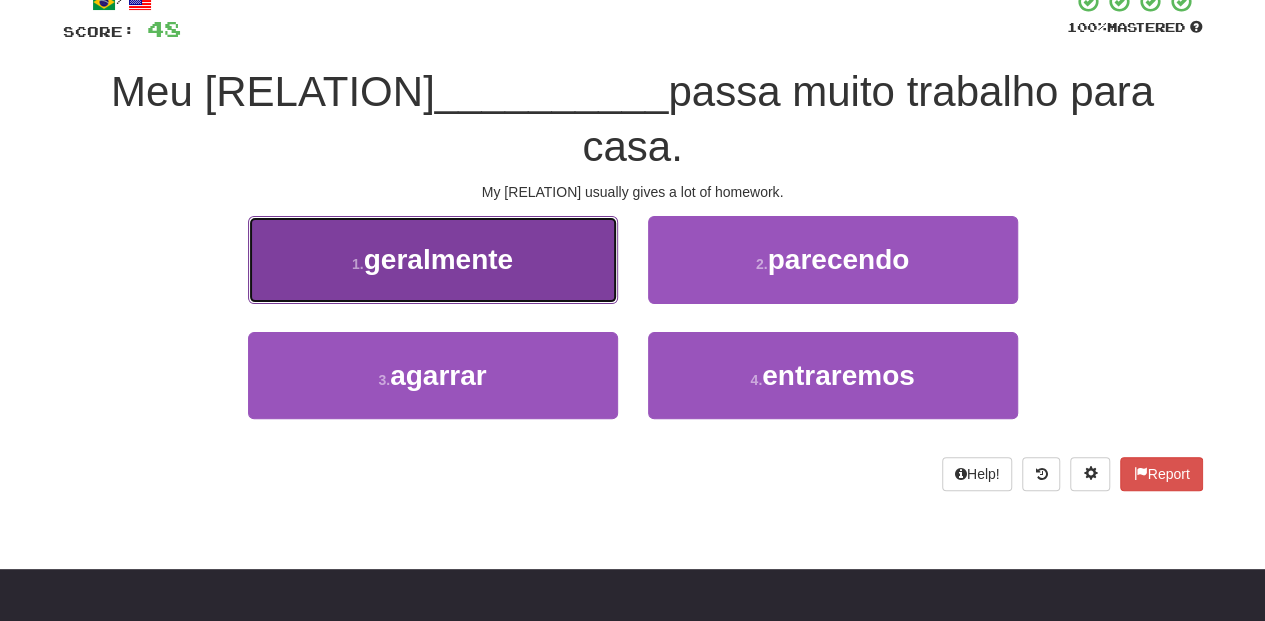 click on "[NUMBER] .  geralmente" at bounding box center (433, 259) 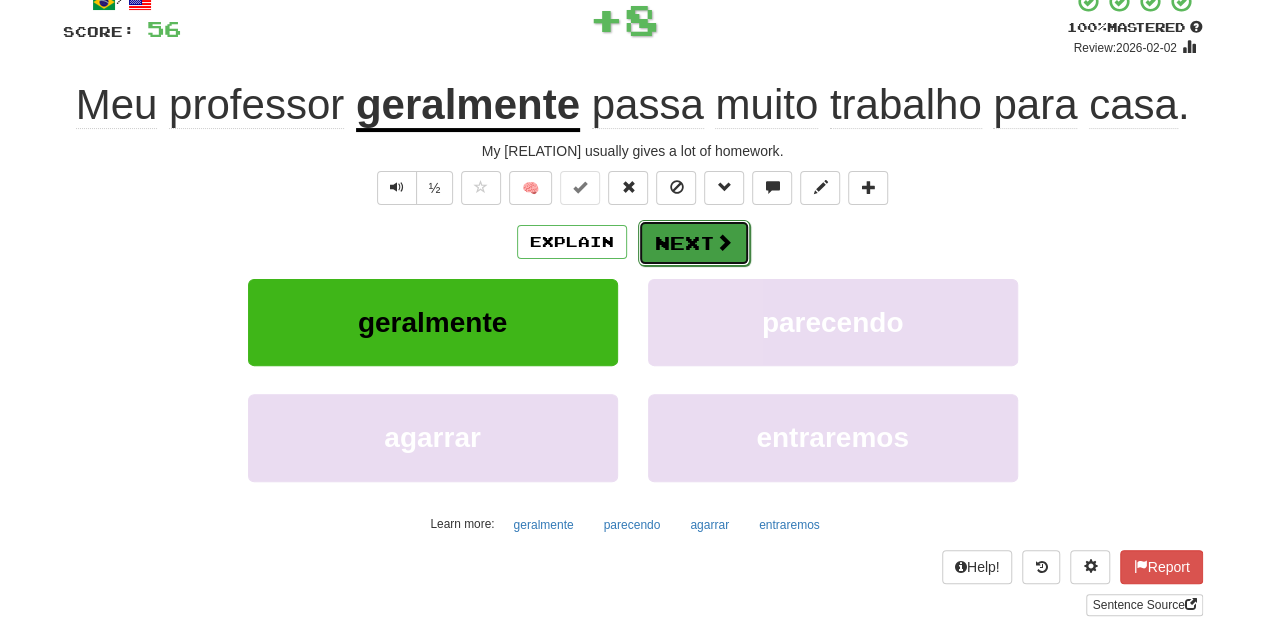 click on "Next" at bounding box center [694, 243] 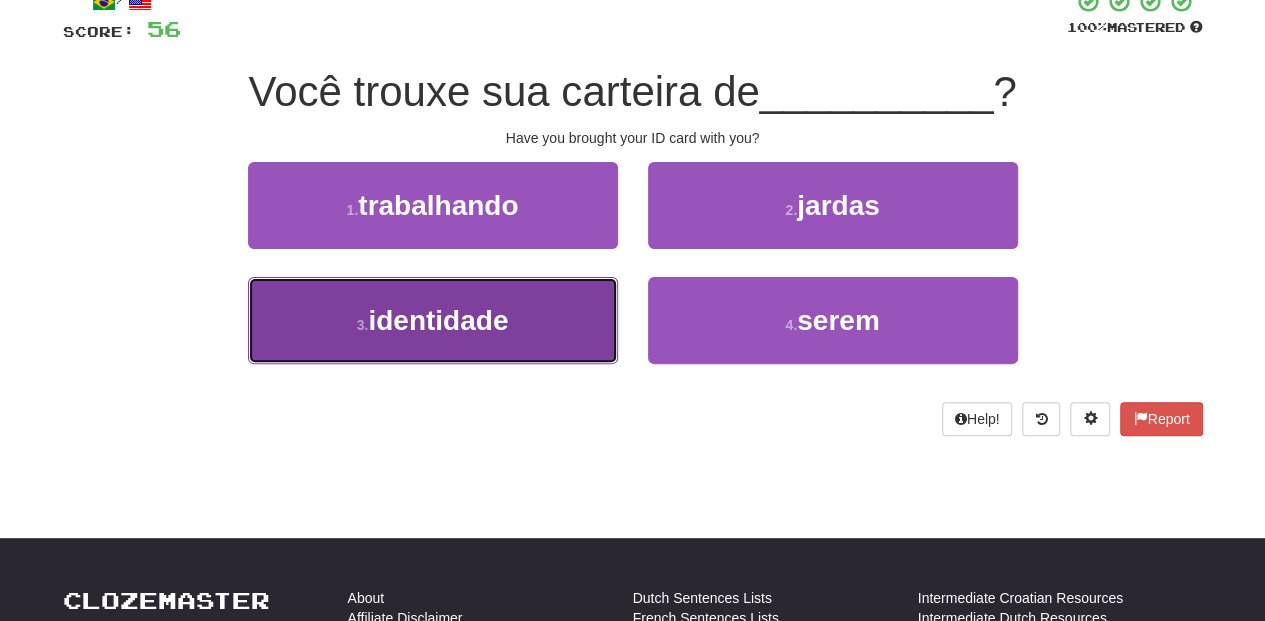 click on "3 .  identidade" at bounding box center (433, 320) 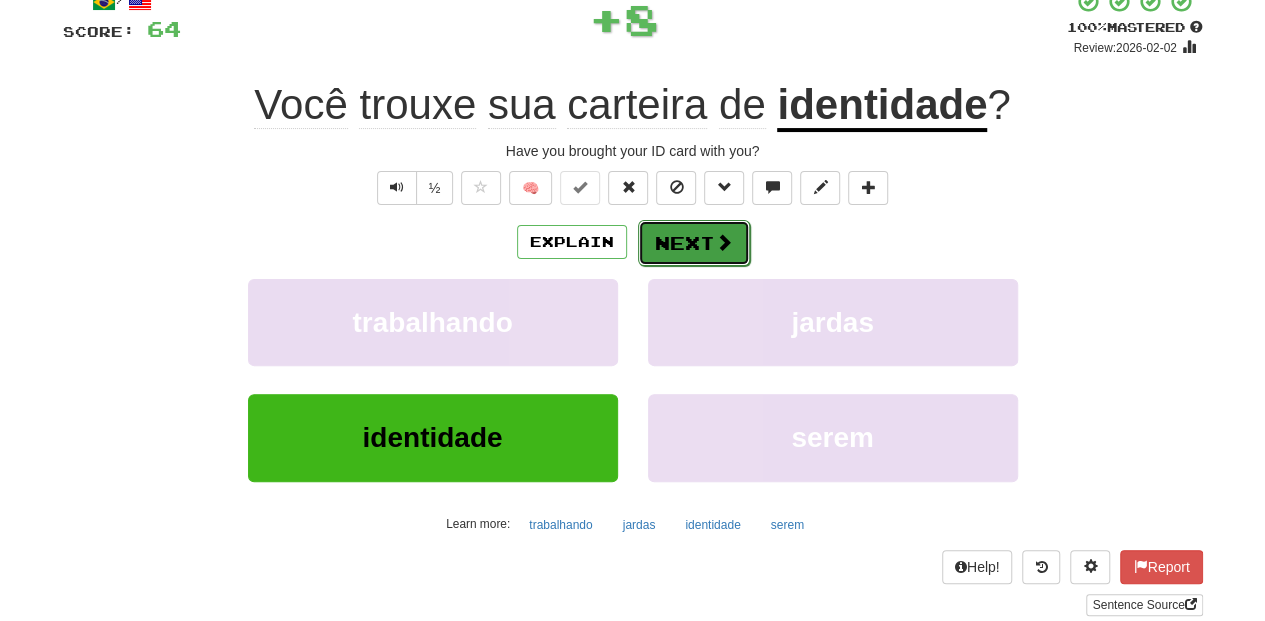 click on "Next" at bounding box center [694, 243] 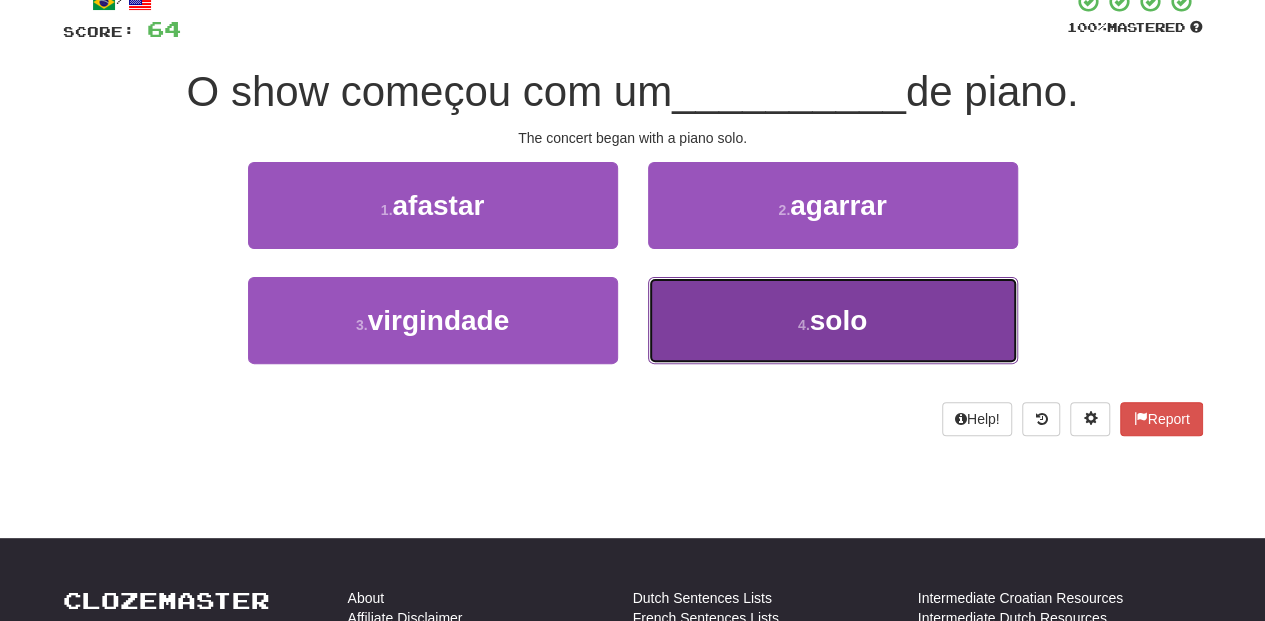 click on "4 .  solo" at bounding box center [833, 320] 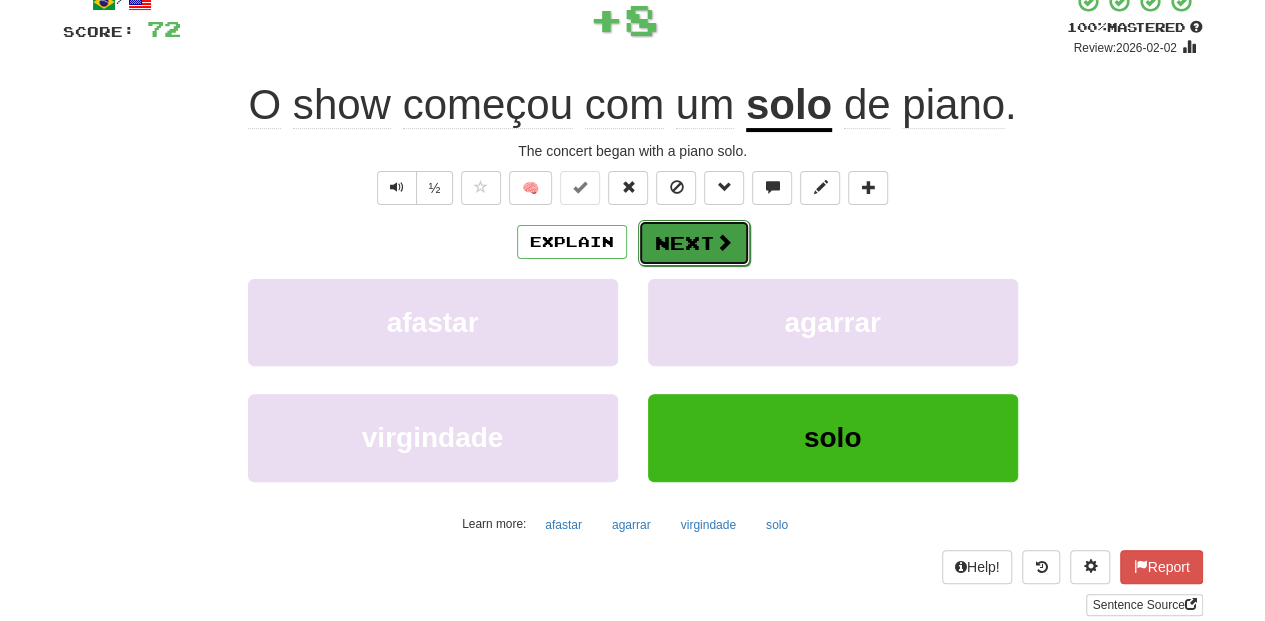 click on "Next" at bounding box center (694, 243) 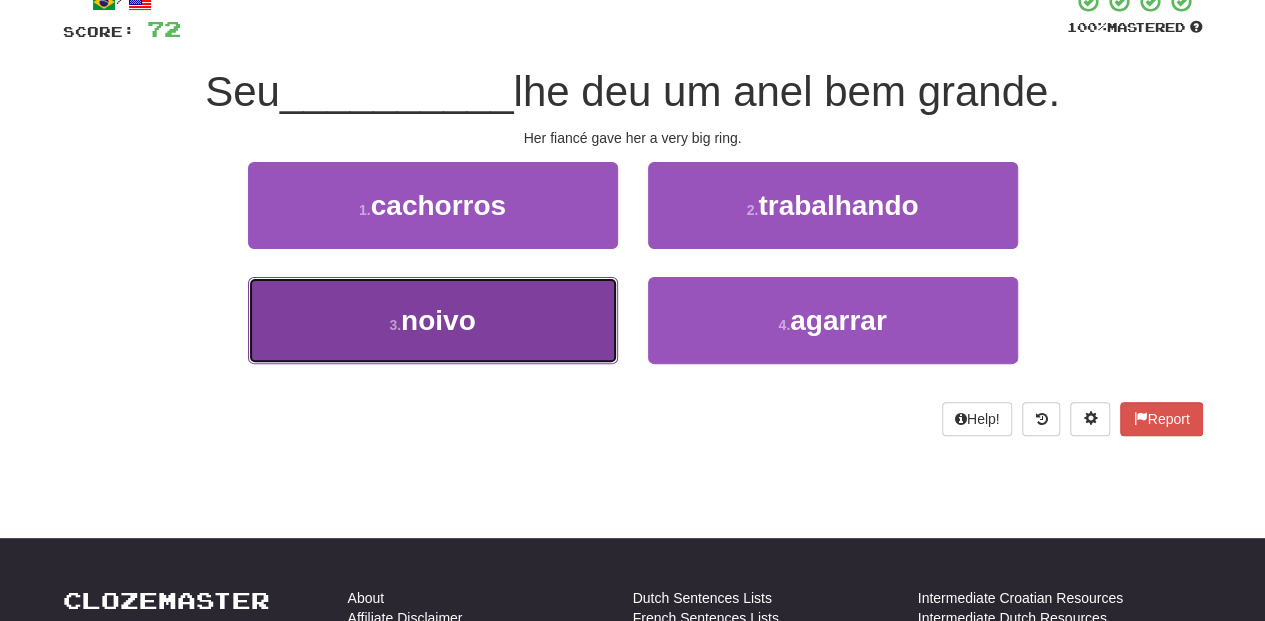 click on "3 .  noivo" at bounding box center (433, 320) 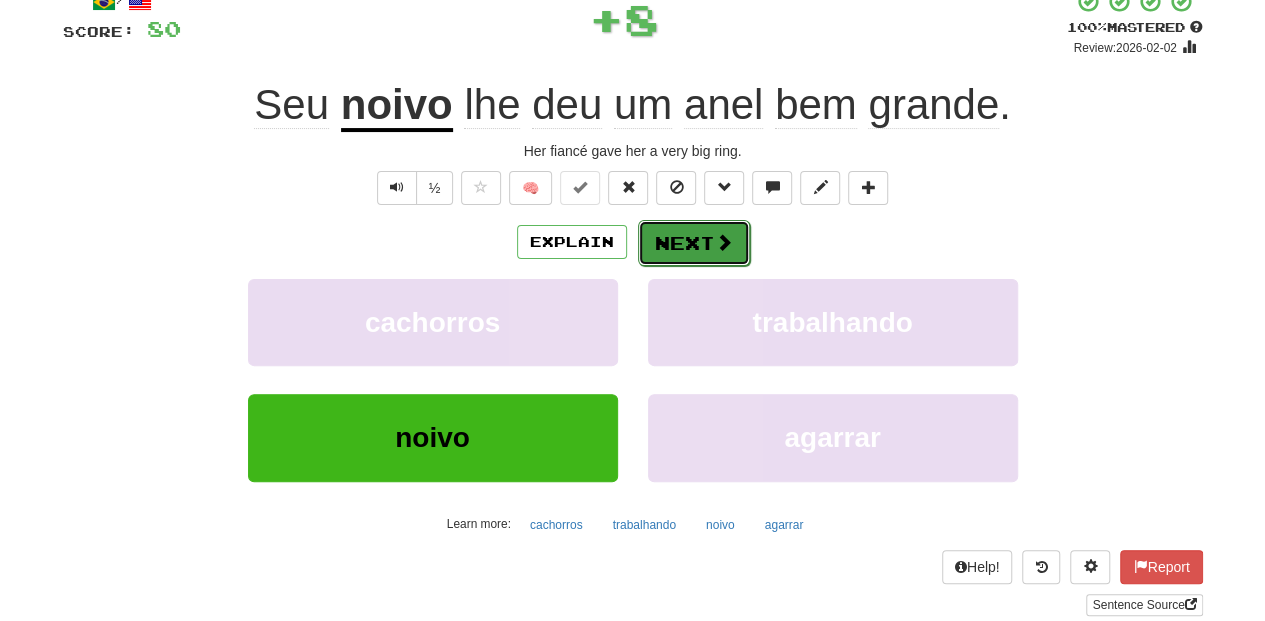 click on "Next" at bounding box center (694, 243) 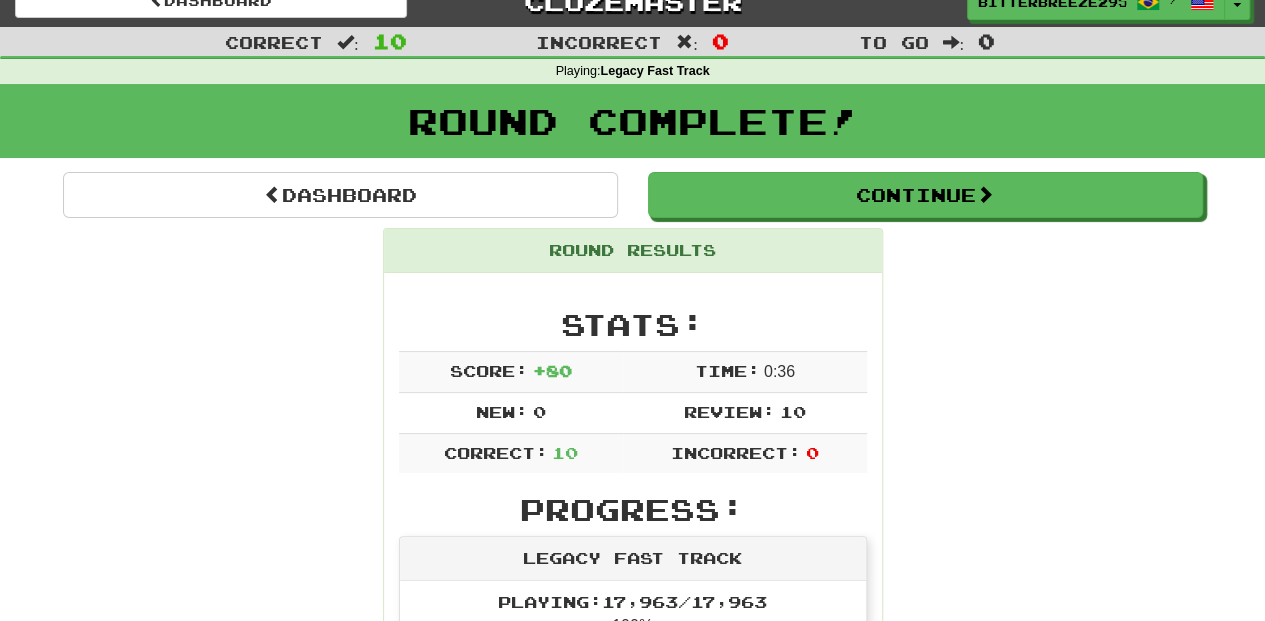 scroll, scrollTop: 20, scrollLeft: 0, axis: vertical 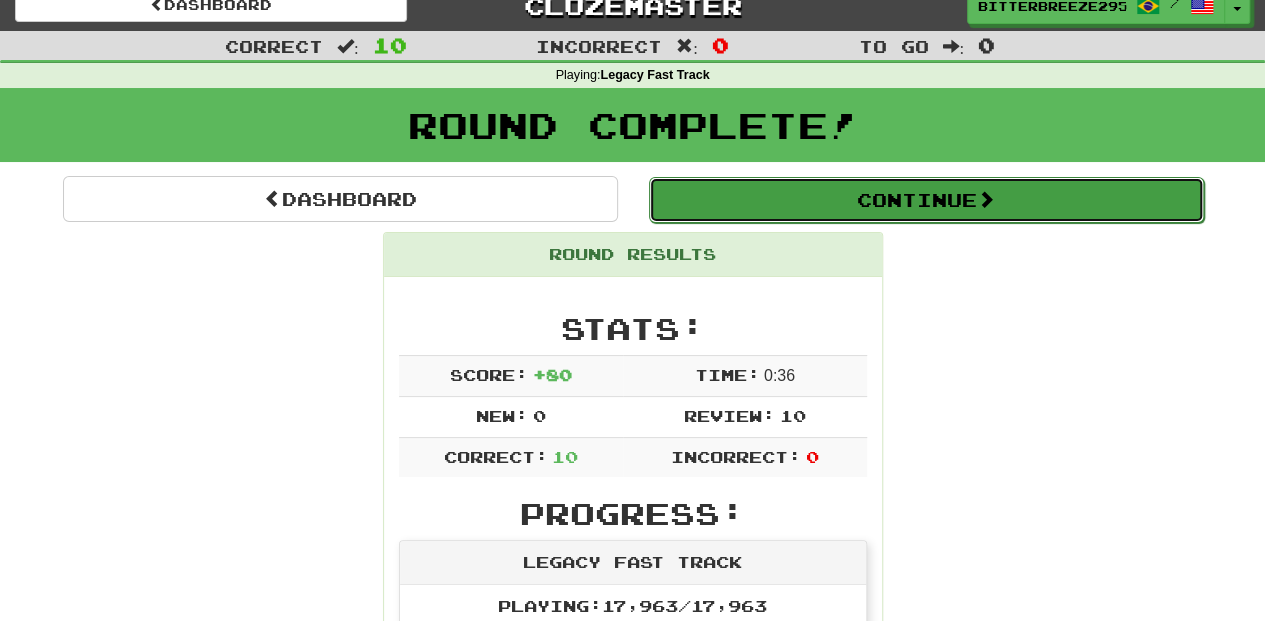 click on "Continue" at bounding box center [926, 200] 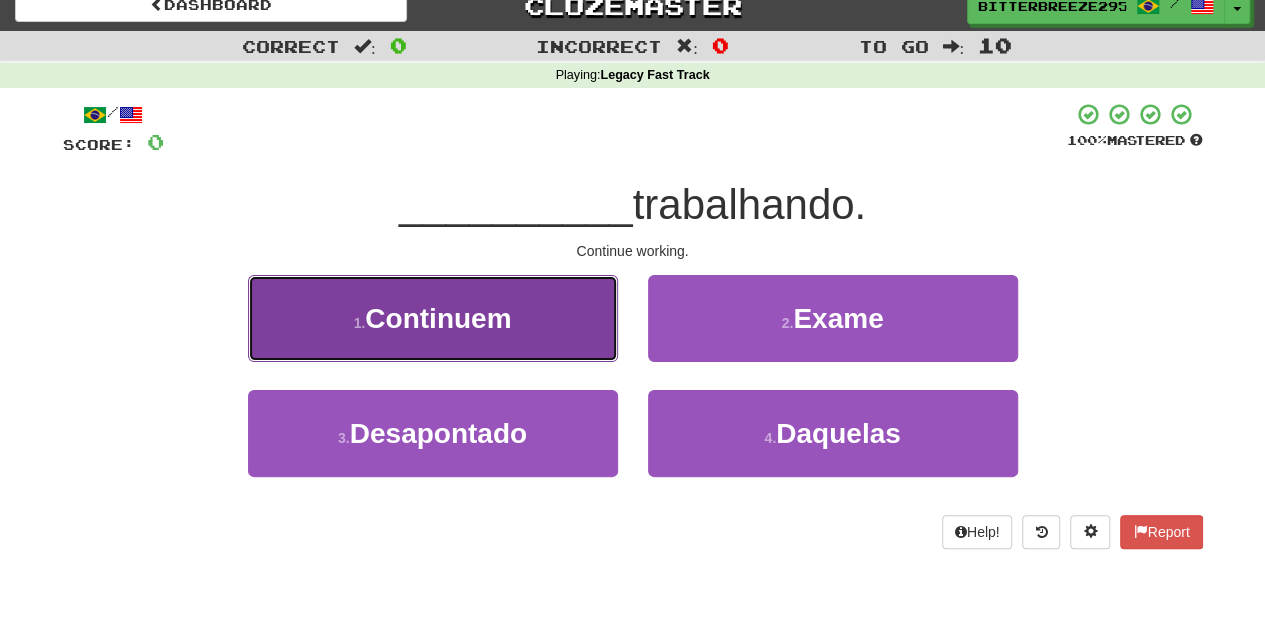 click on "1 .  Continuem" at bounding box center (433, 318) 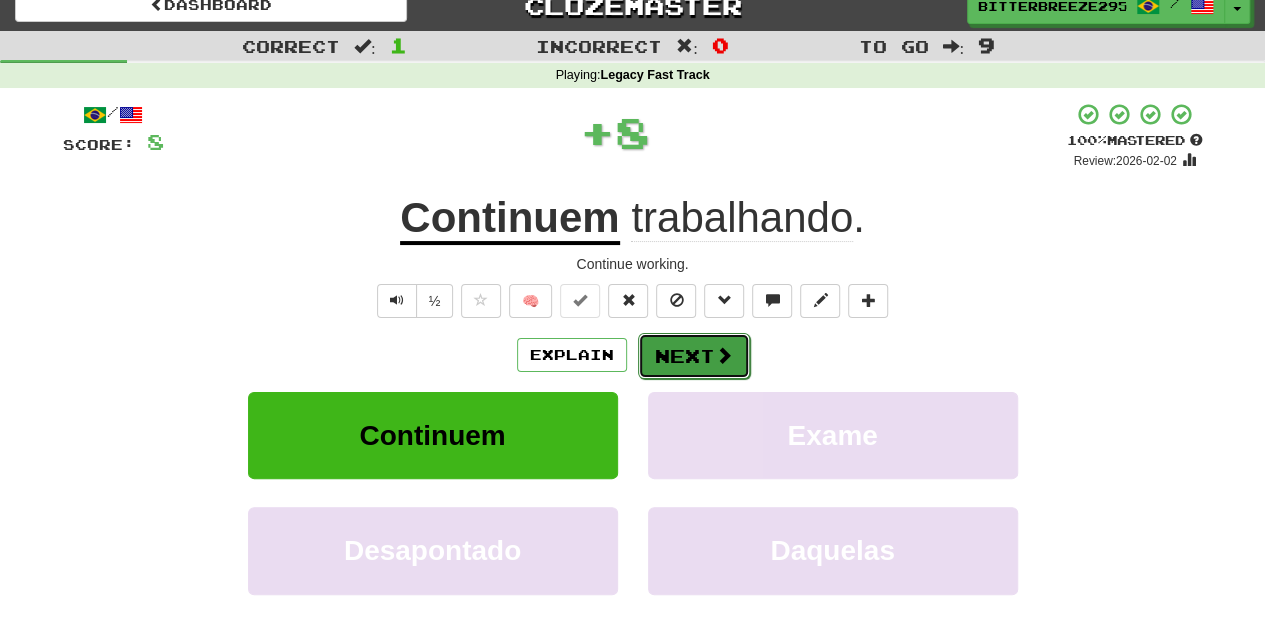 click on "Next" at bounding box center (694, 356) 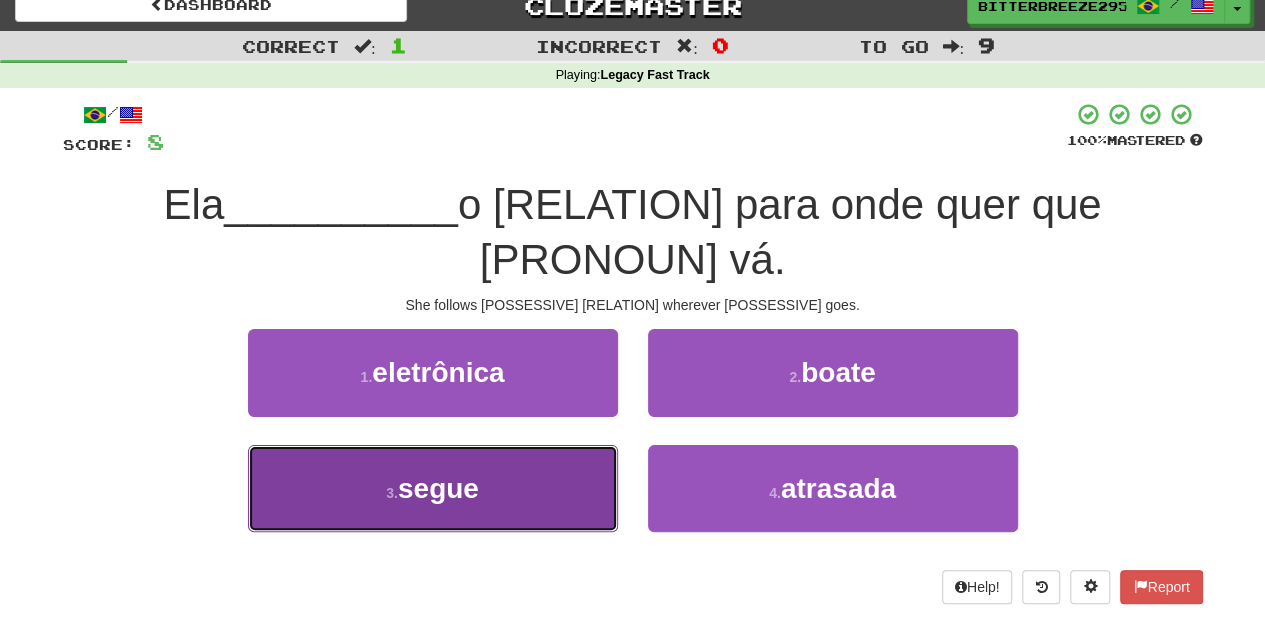 click on "3 .  segue" at bounding box center [433, 488] 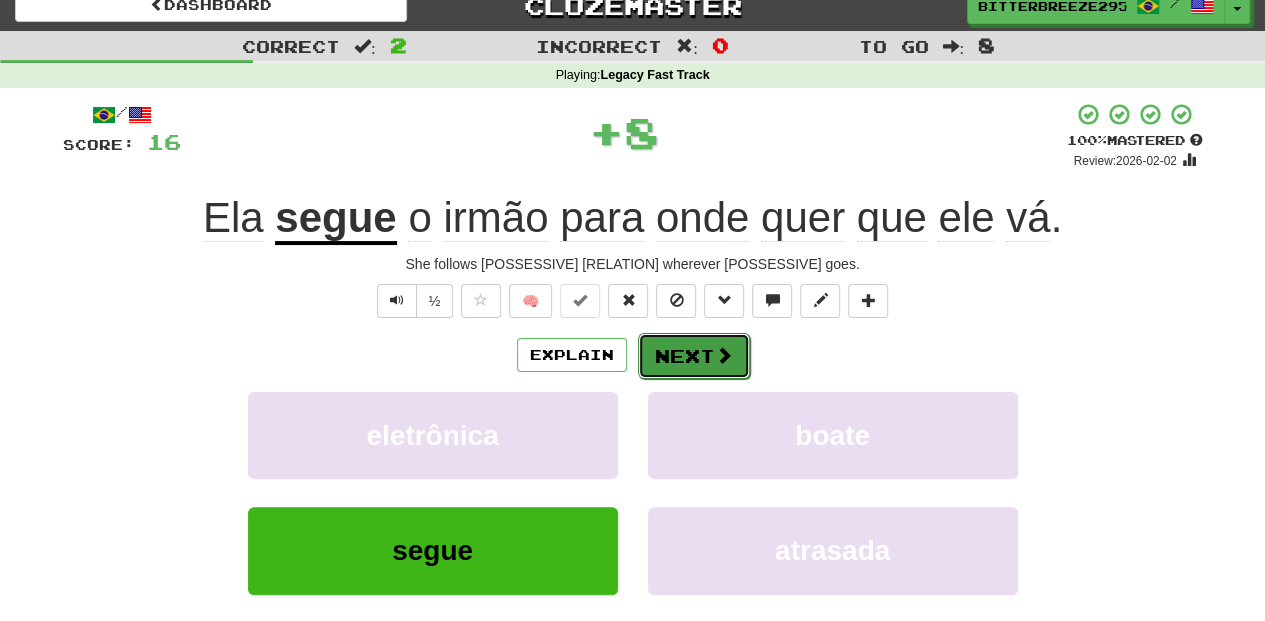 click on "Next" at bounding box center [694, 356] 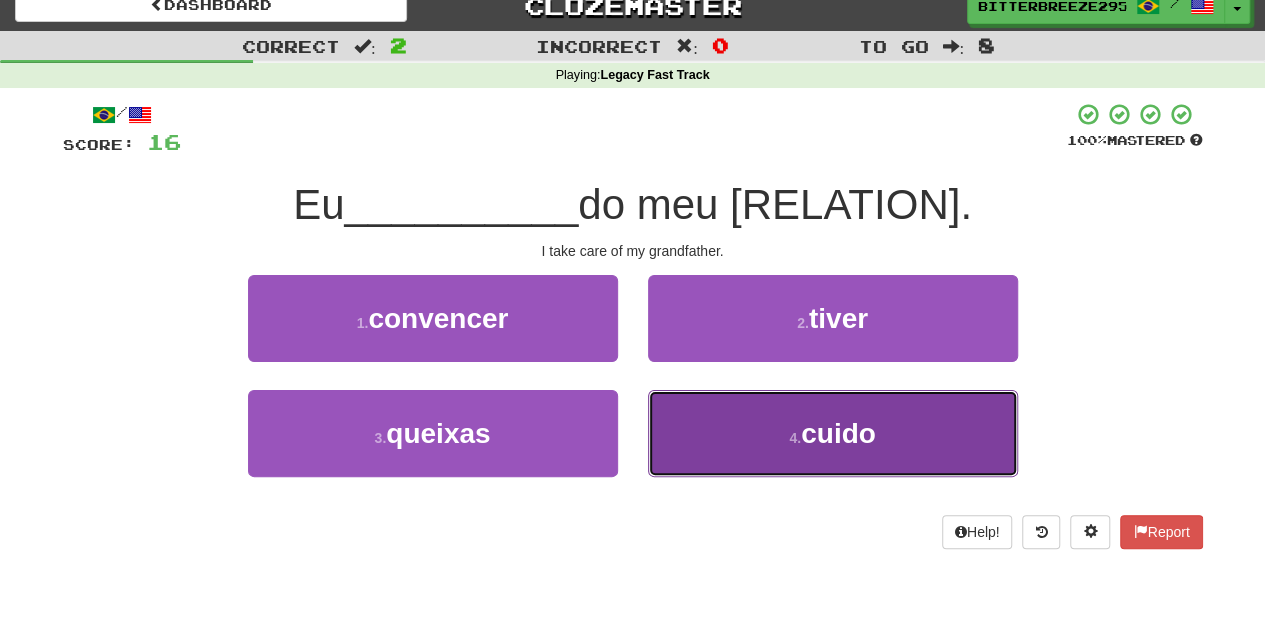 click on "[NUMBER] .  cuido" at bounding box center [833, 433] 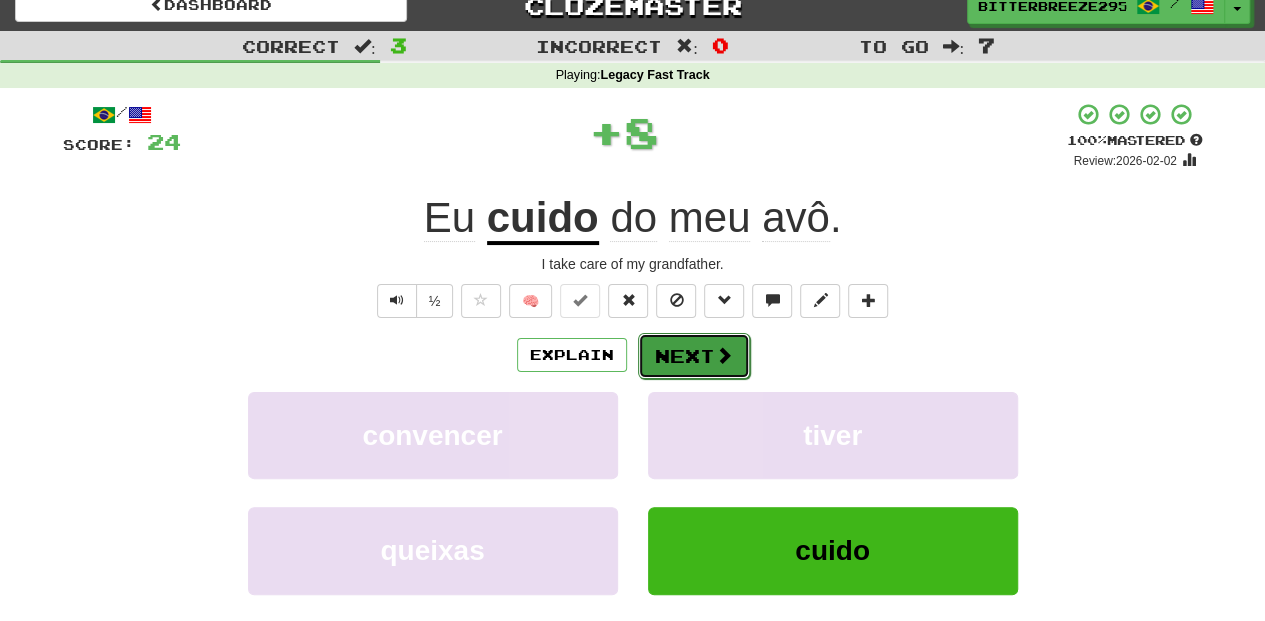 click on "Next" at bounding box center [694, 356] 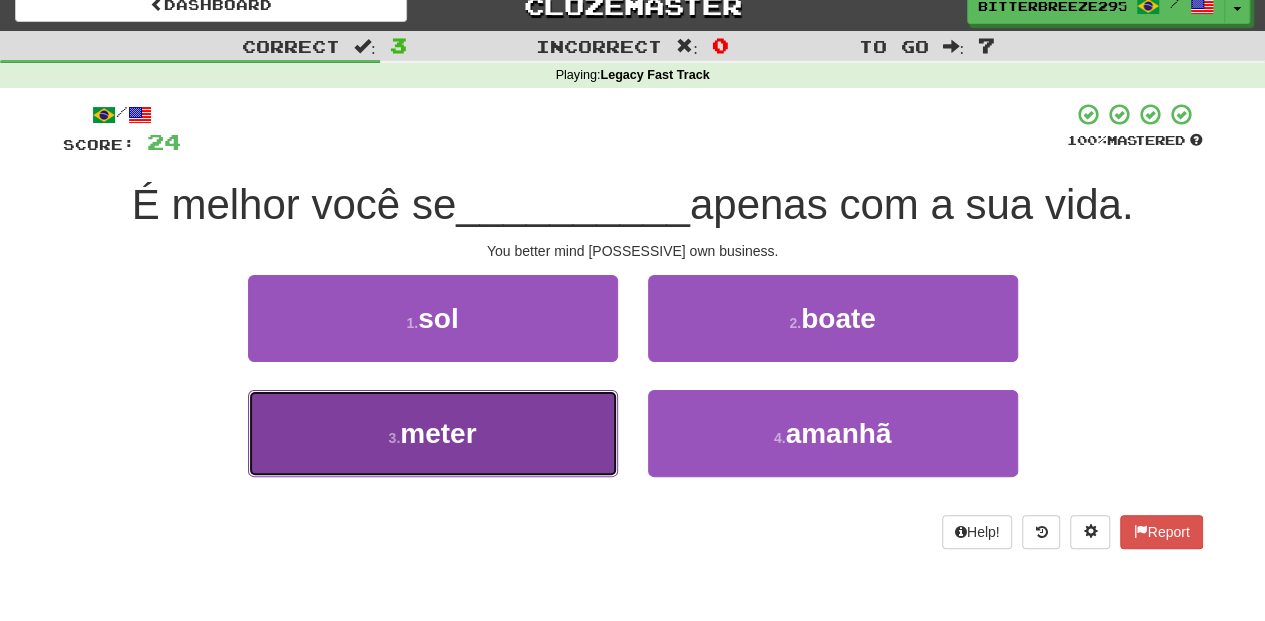 click on "[NUMBER] .  meter" at bounding box center [433, 433] 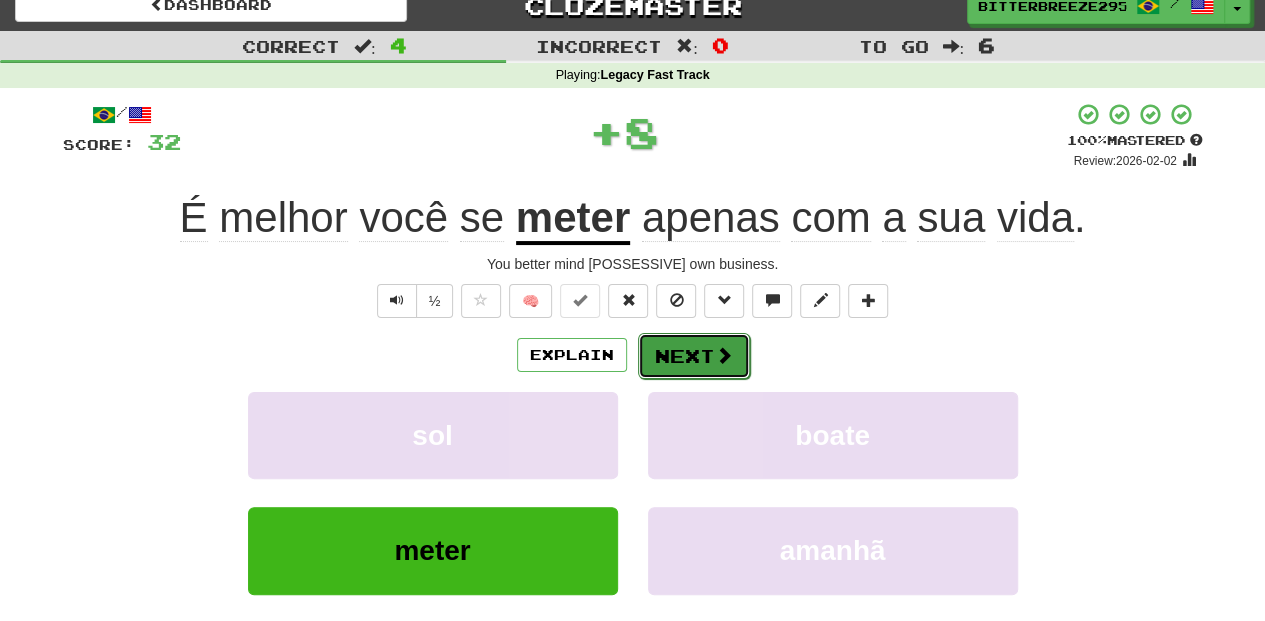 click on "Next" at bounding box center [694, 356] 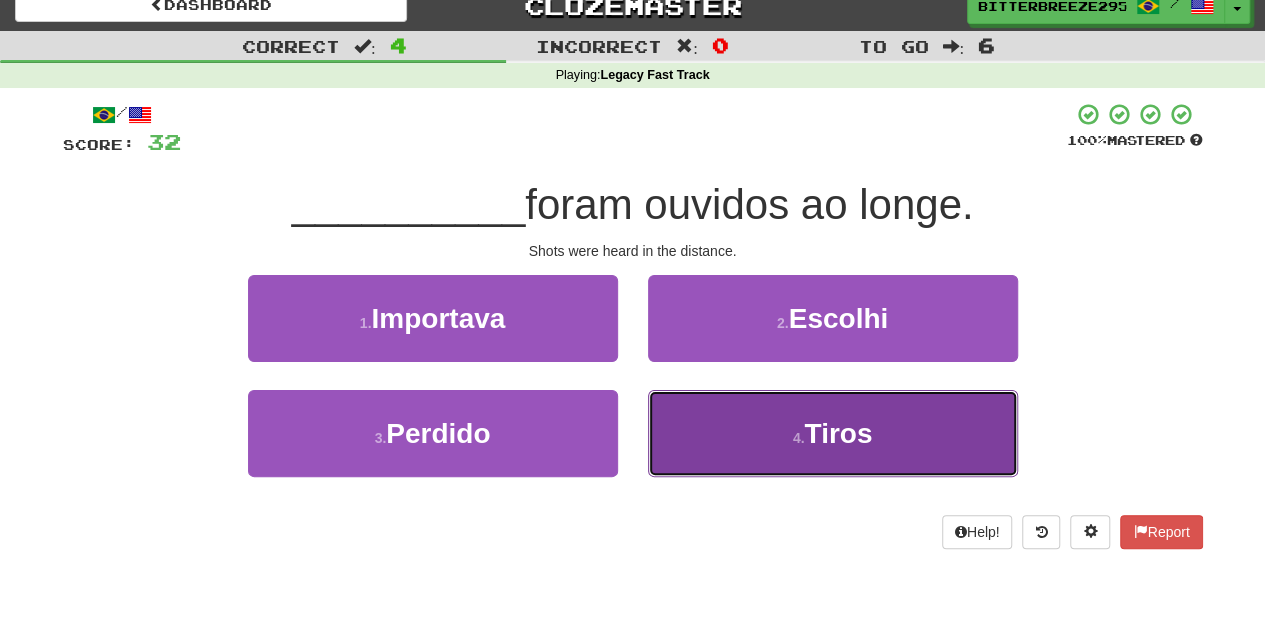 click on "[NUMBER] .  Tiros" at bounding box center (833, 433) 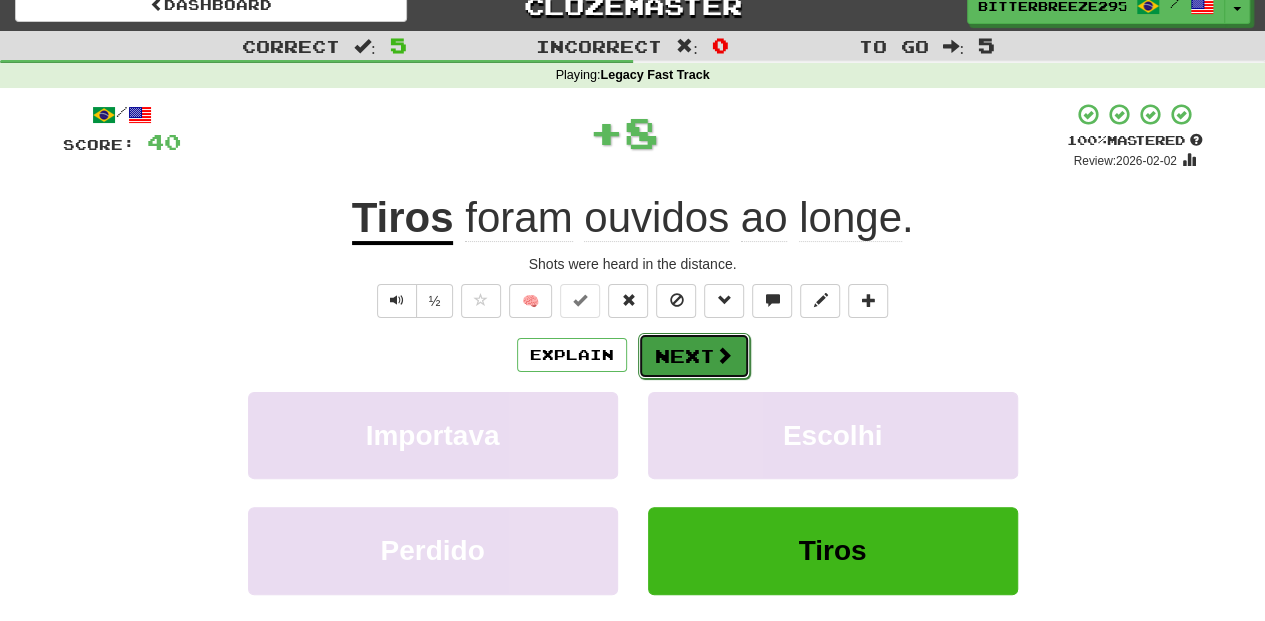 click on "Next" at bounding box center (694, 356) 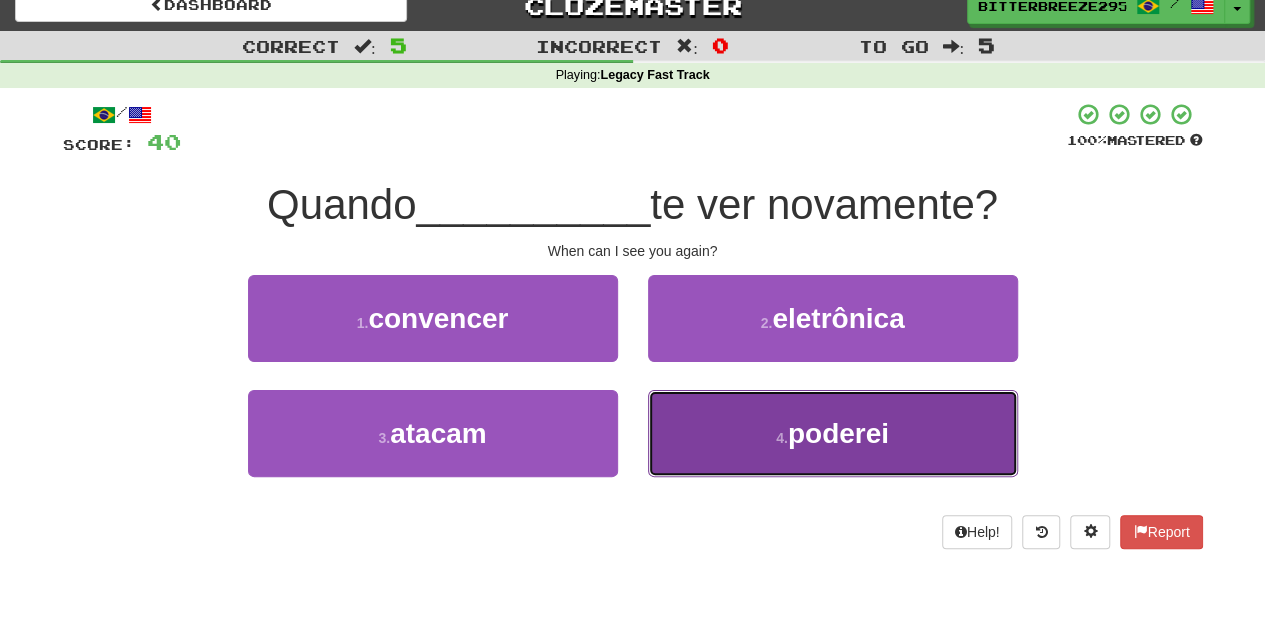 click on "4 .  poderei" at bounding box center (833, 433) 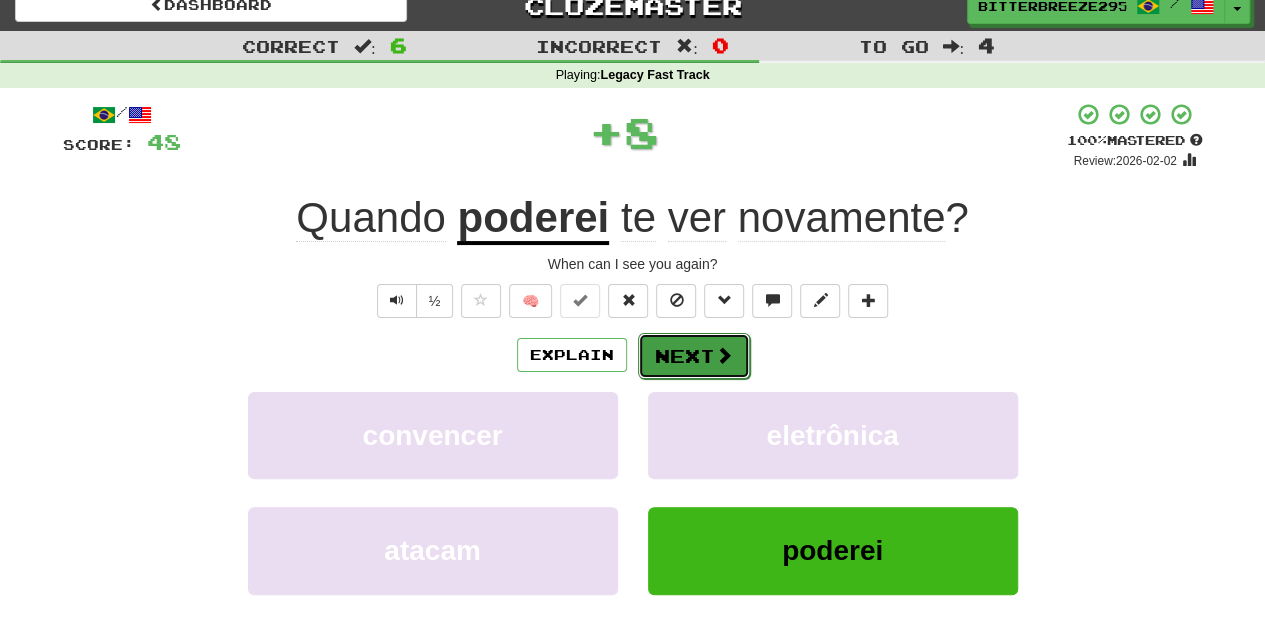 click on "Next" at bounding box center (694, 356) 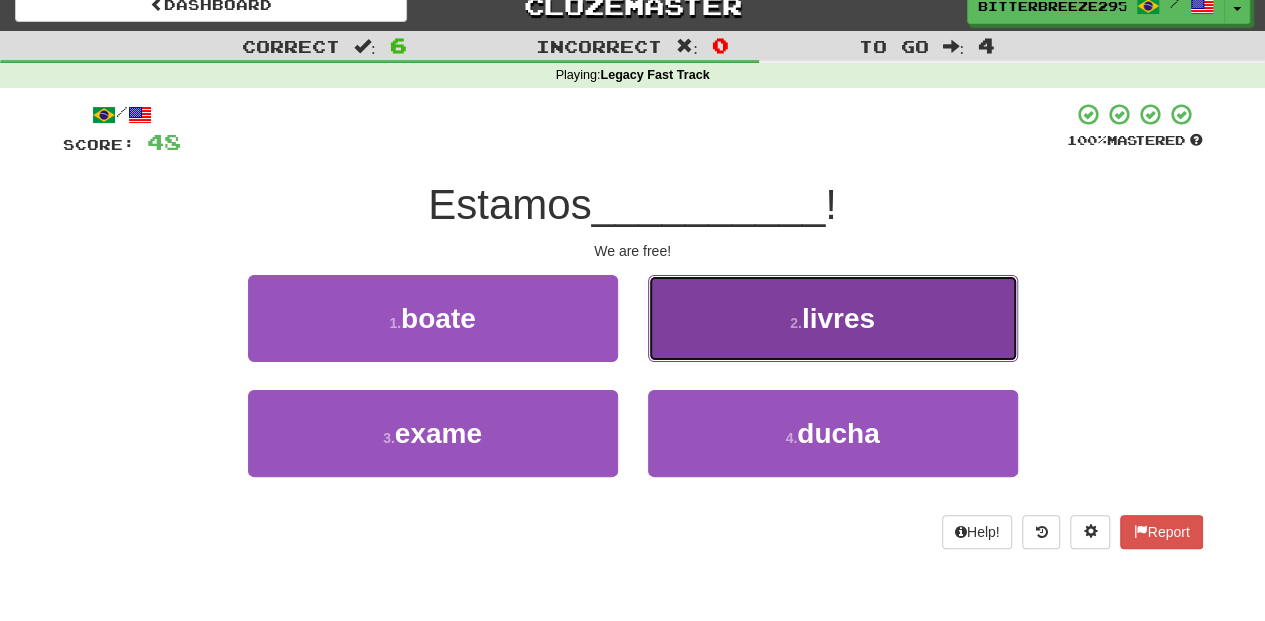 click on "2 .  livres" at bounding box center (833, 318) 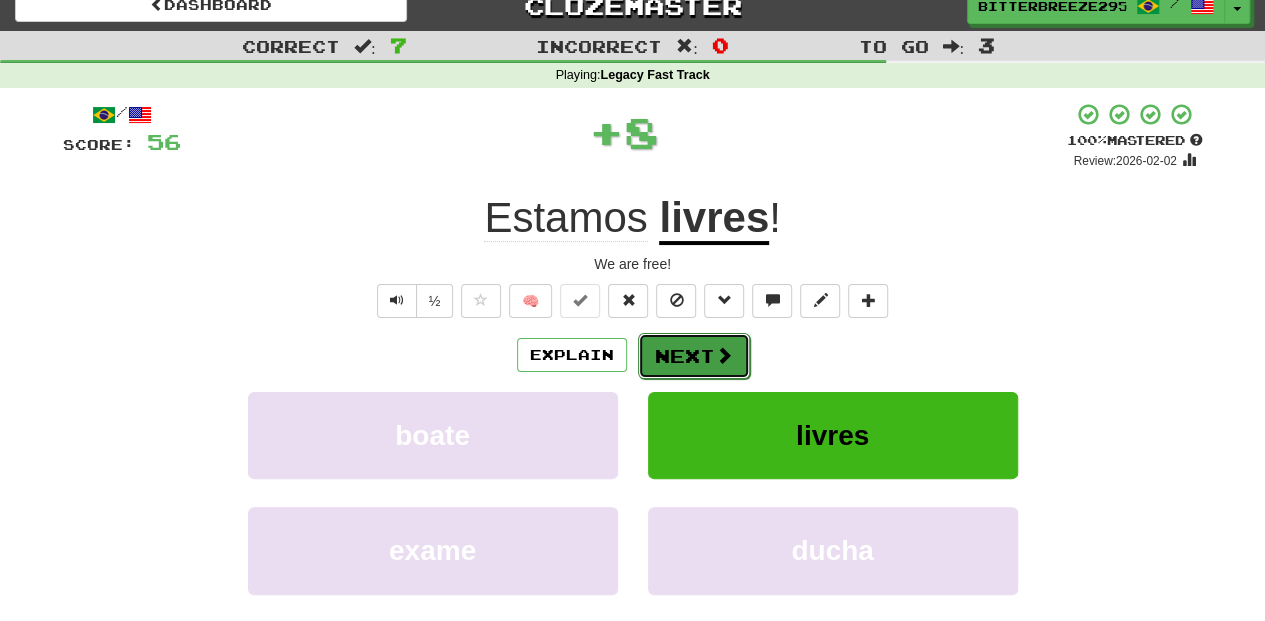 click on "Next" at bounding box center [694, 356] 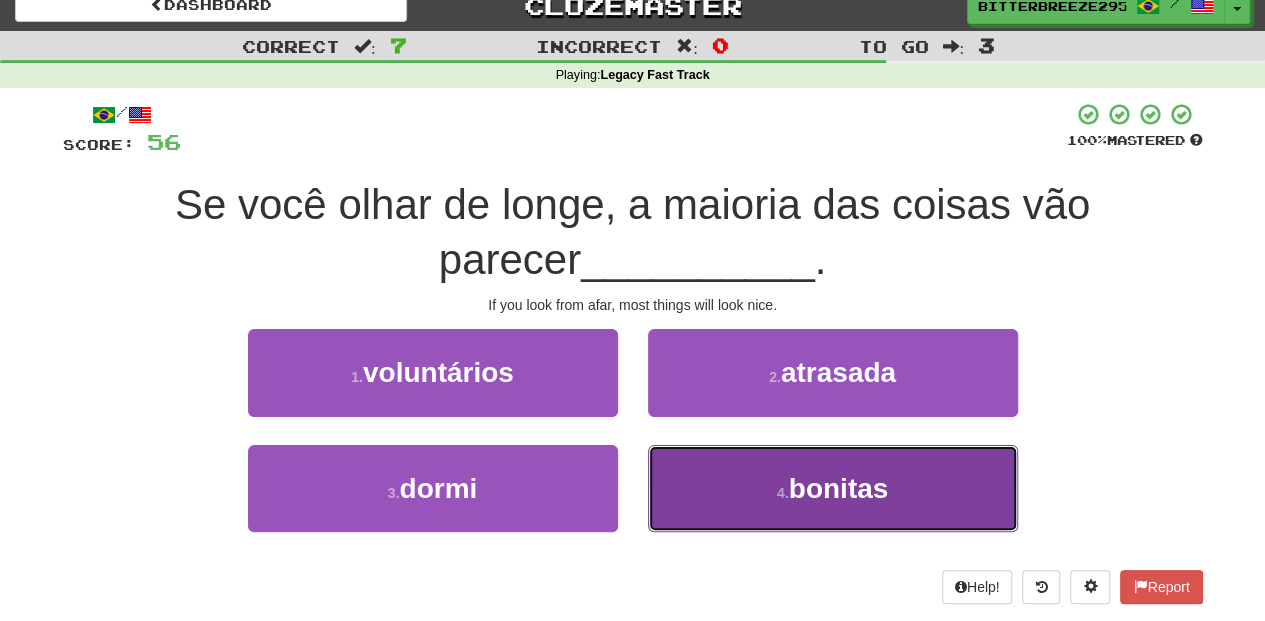 click on "4 .  bonitas" at bounding box center [833, 488] 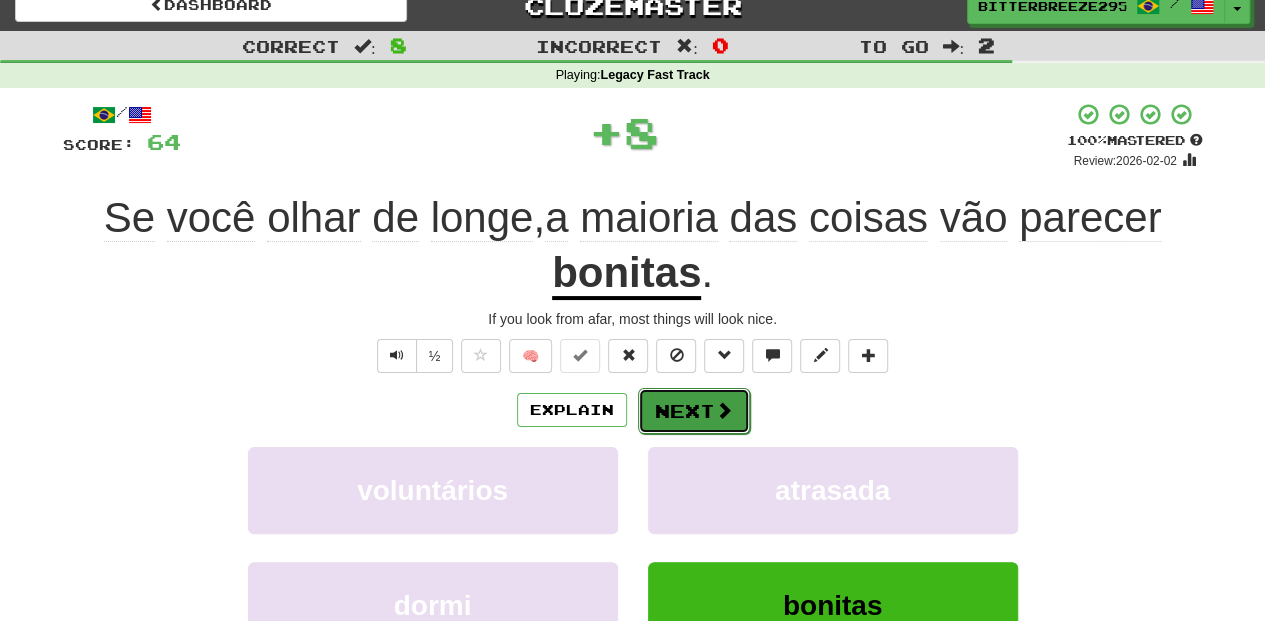 click on "Next" at bounding box center (694, 411) 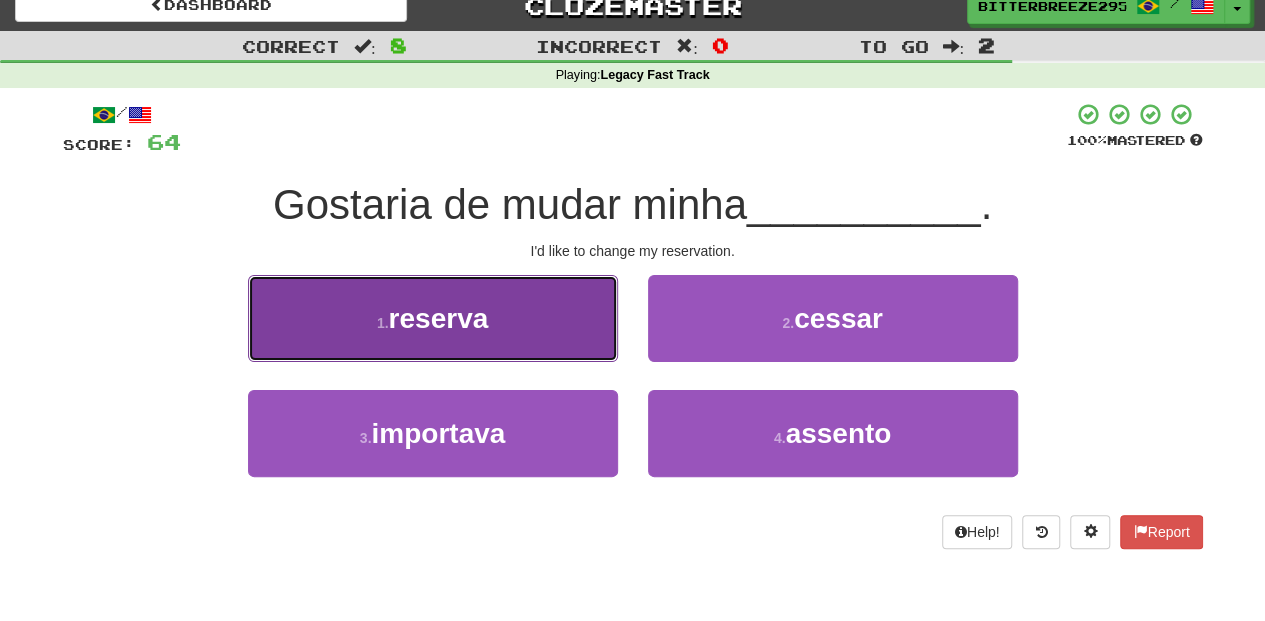 click on "1 .  reserva" at bounding box center (433, 318) 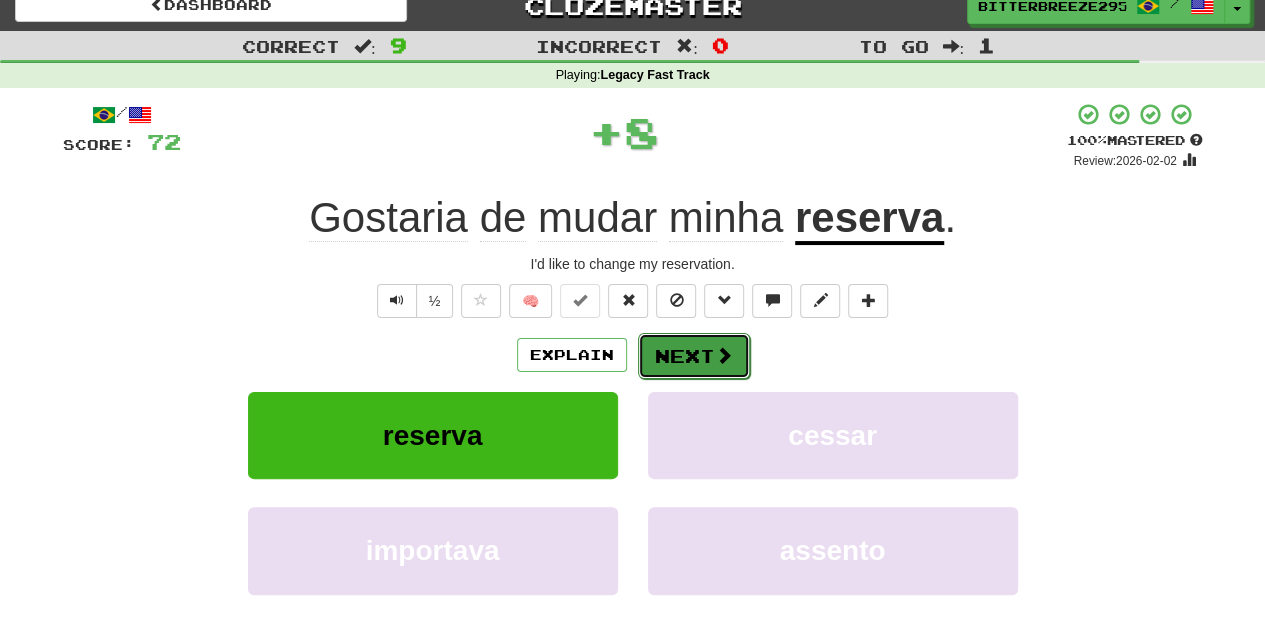 click on "Next" at bounding box center [694, 356] 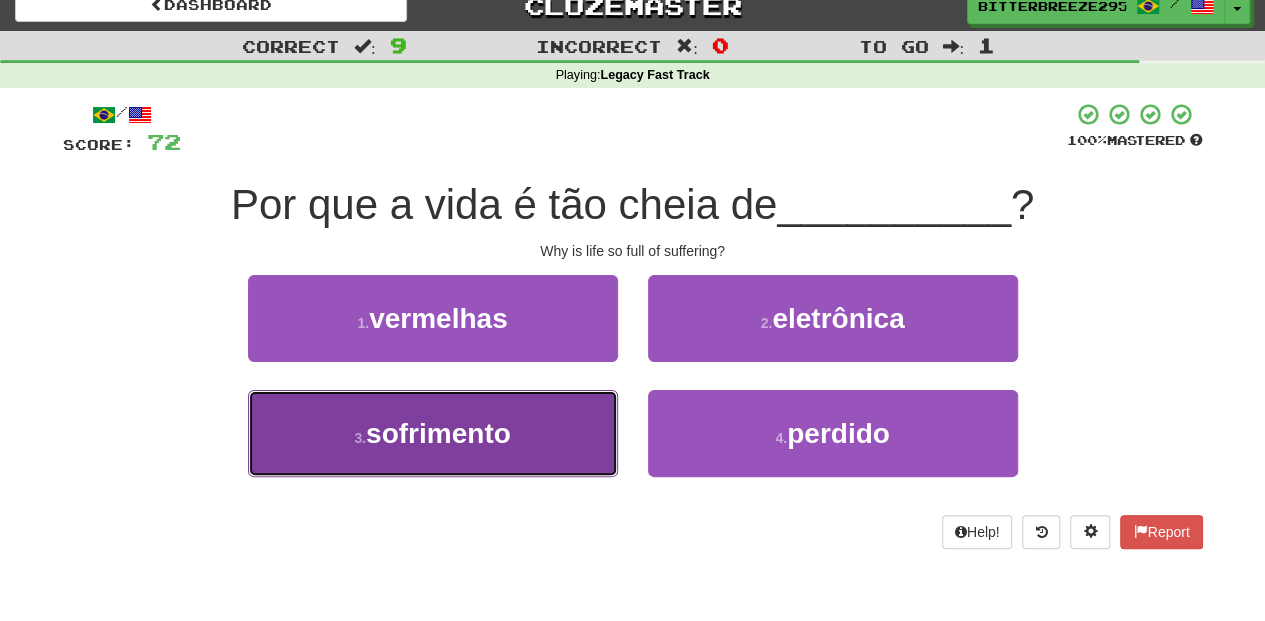 click on "[NUMBER] .  sofrimento" at bounding box center (433, 433) 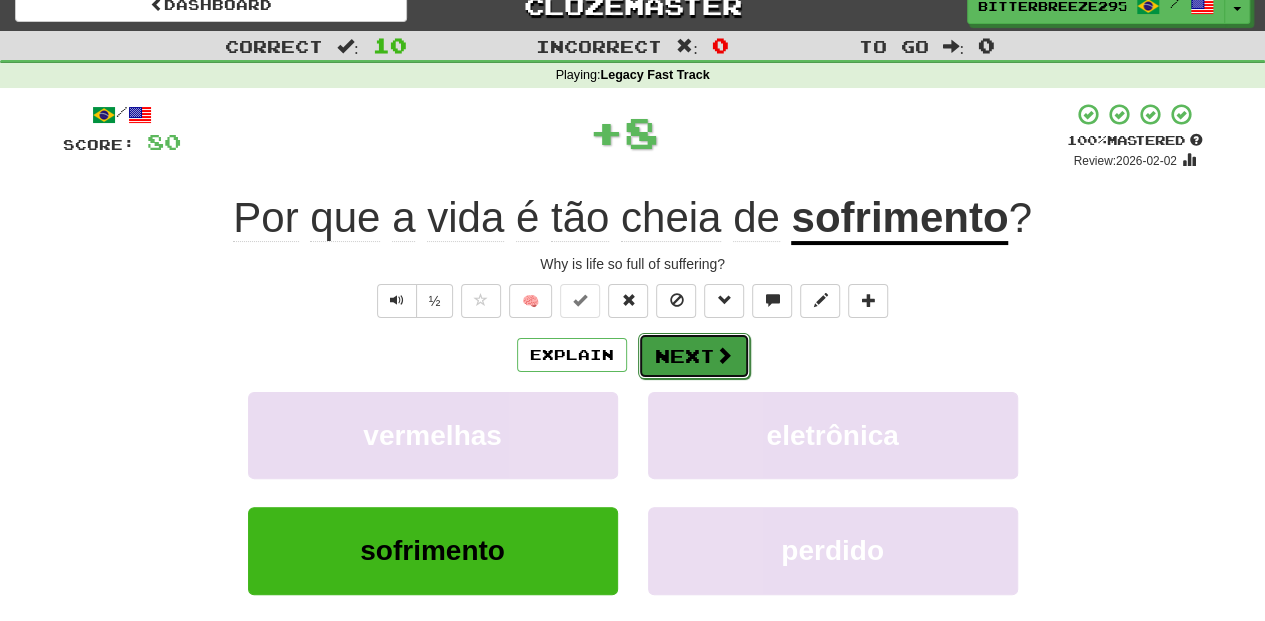click on "Next" at bounding box center [694, 356] 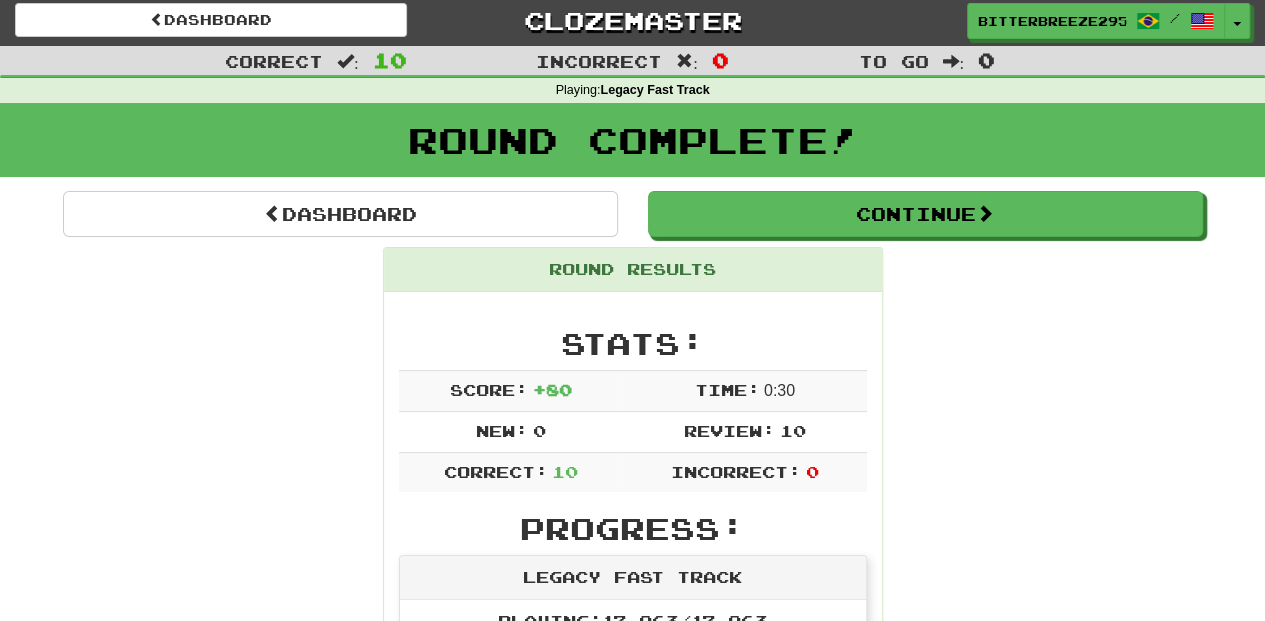 scroll, scrollTop: 0, scrollLeft: 0, axis: both 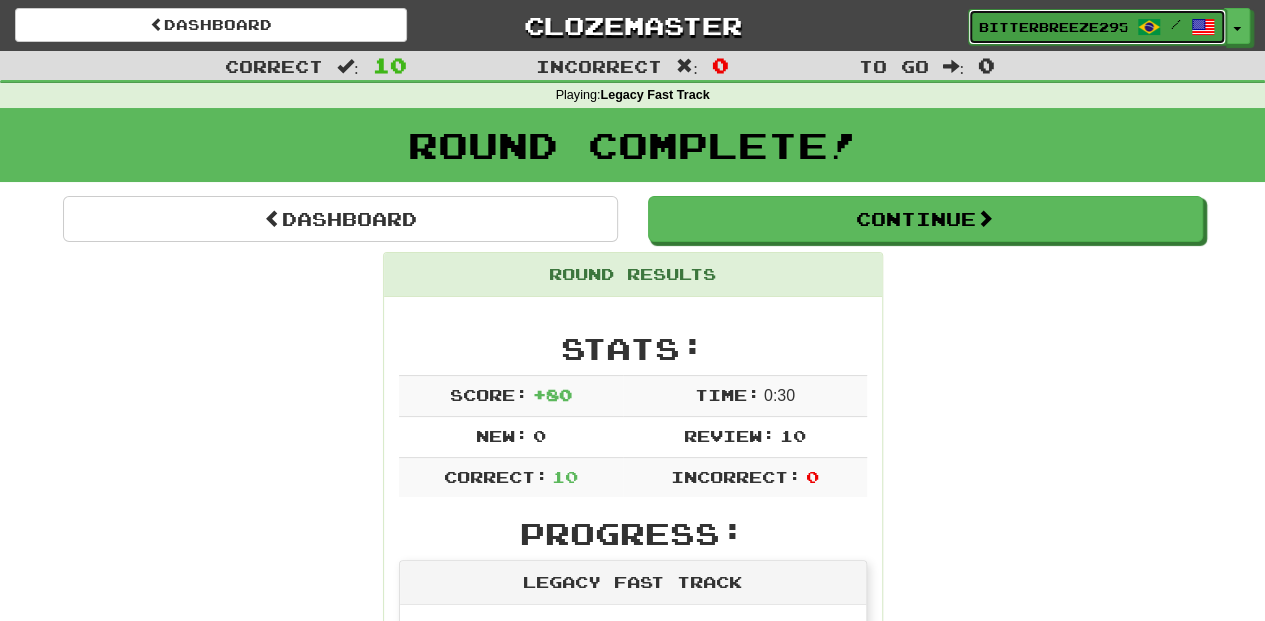 click on "BitterBreeze2956" at bounding box center [1053, 27] 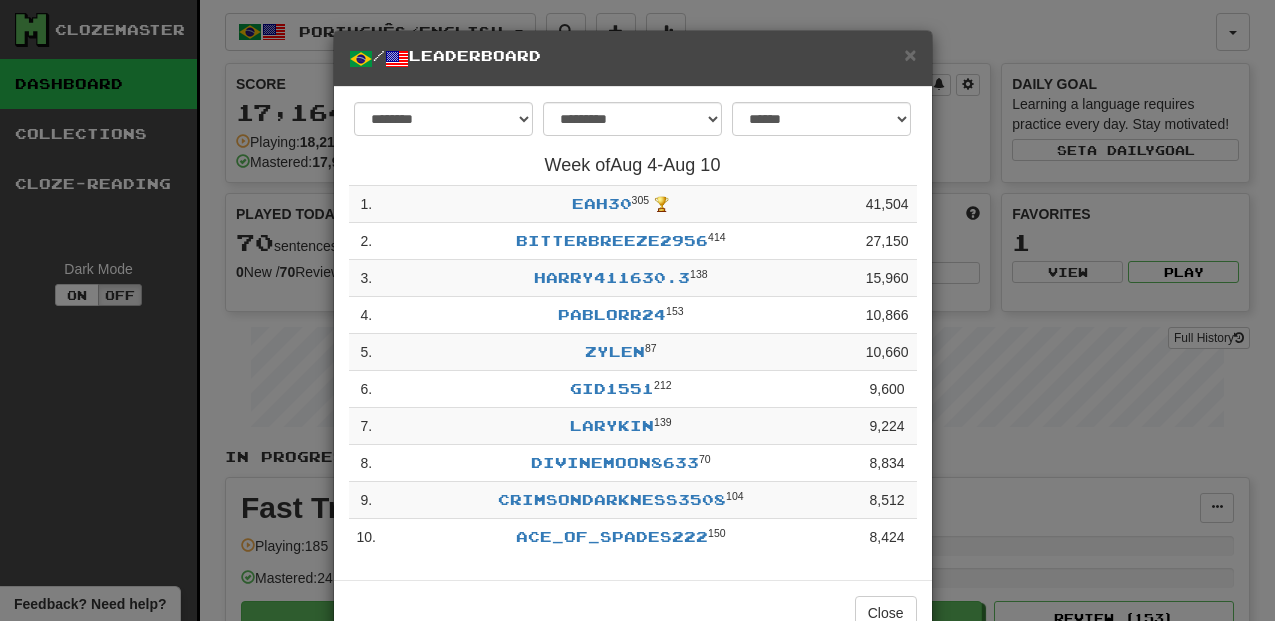select on "**********" 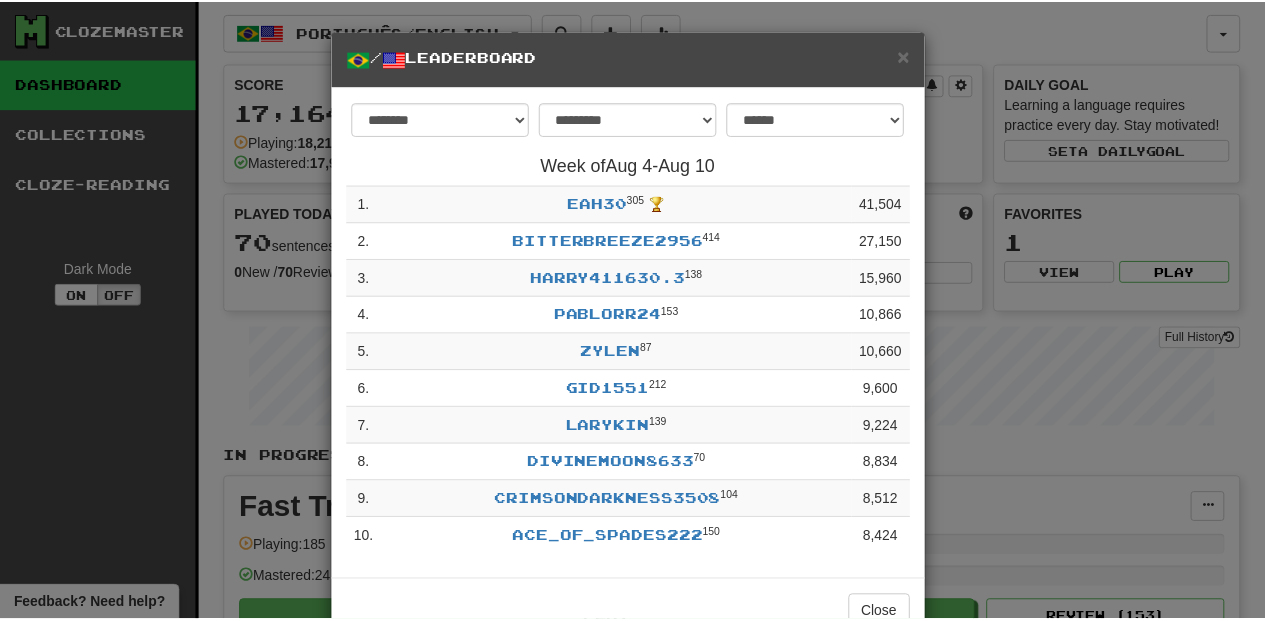 scroll, scrollTop: 0, scrollLeft: 0, axis: both 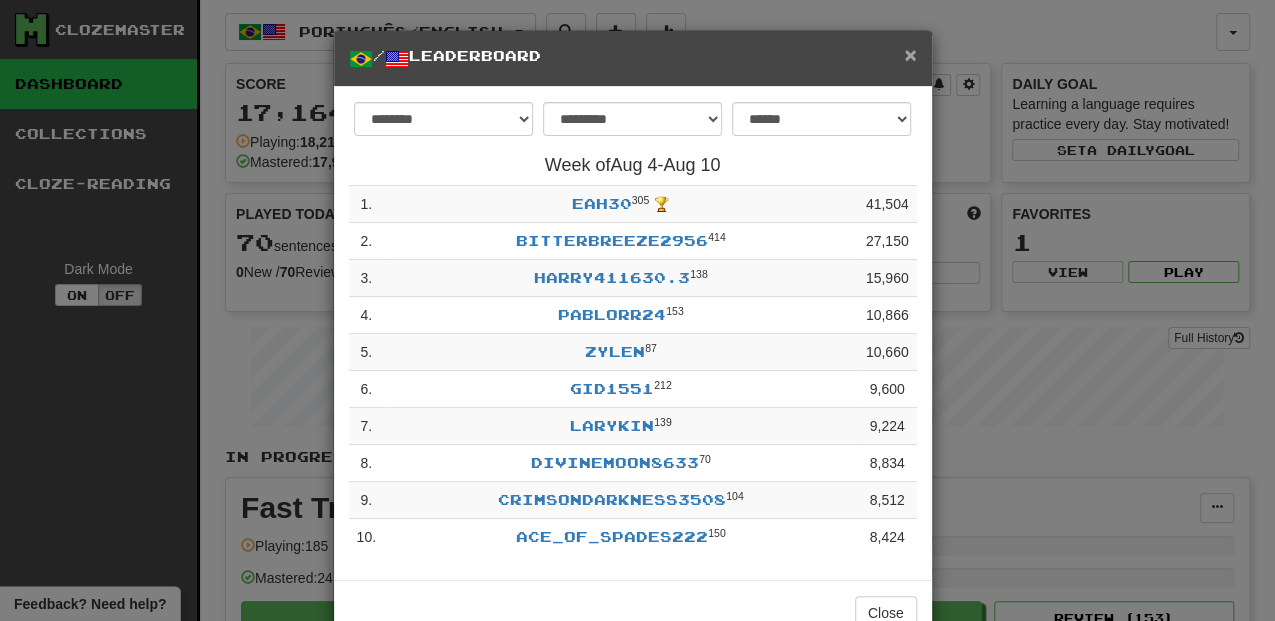 click on "×" at bounding box center [910, 54] 